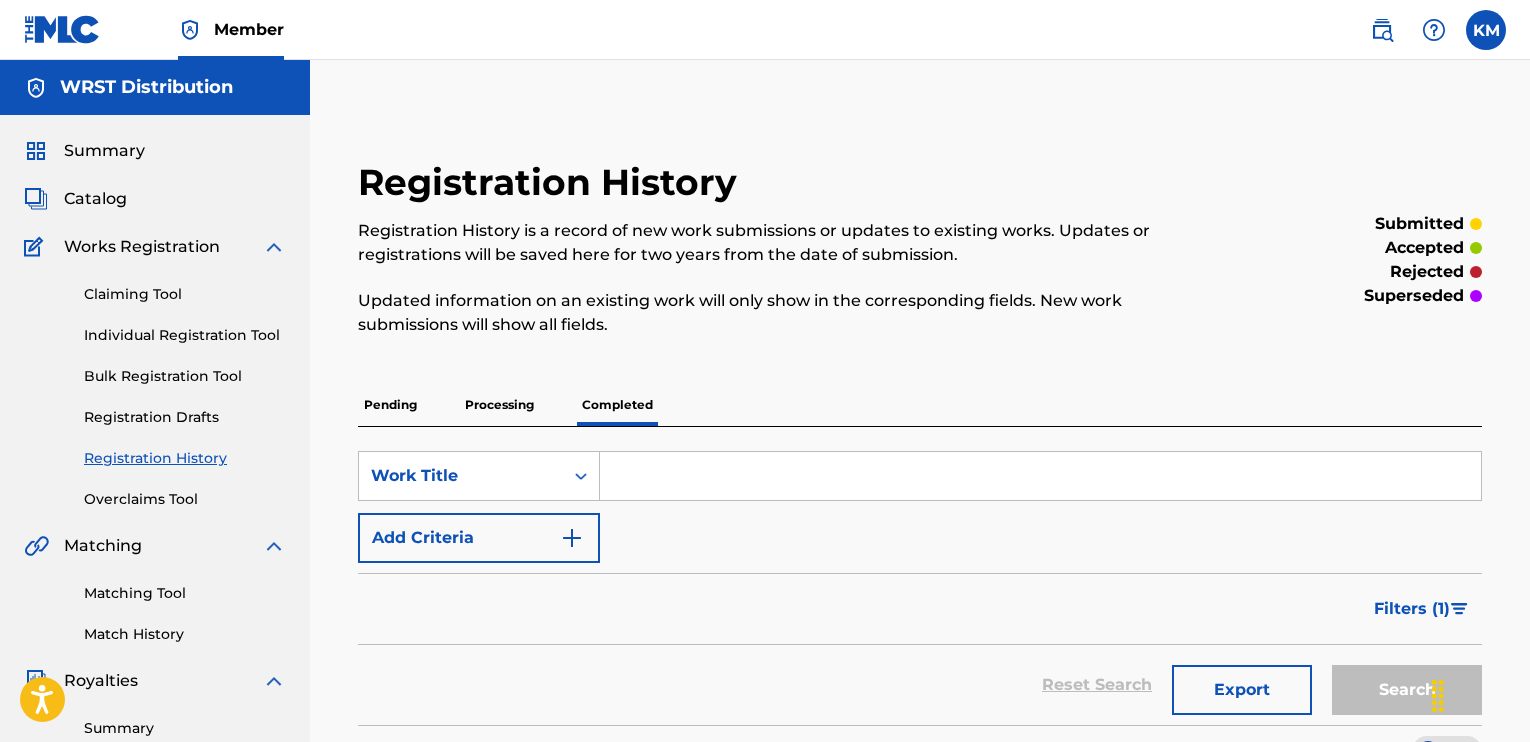scroll, scrollTop: 2077, scrollLeft: 0, axis: vertical 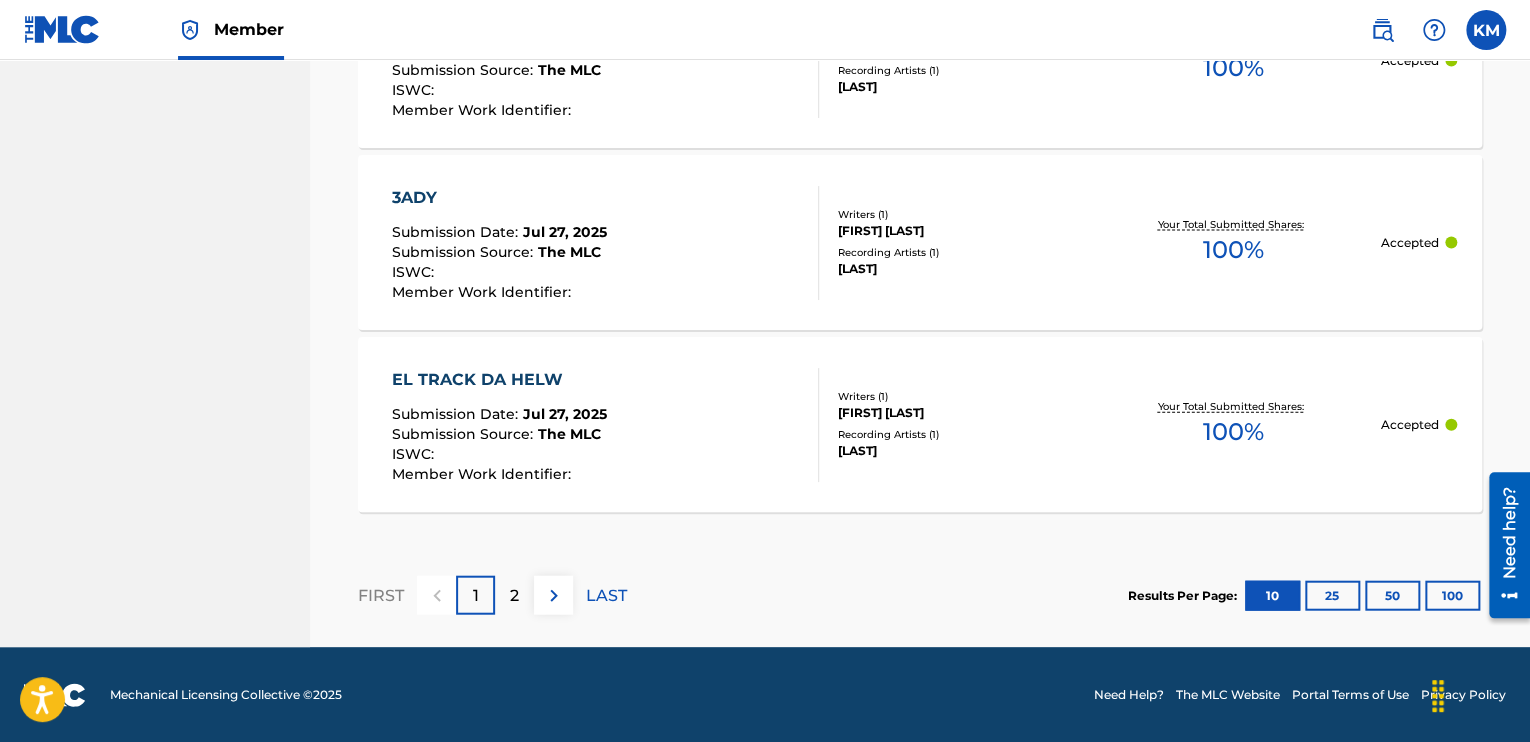 click on "25" at bounding box center (1332, 596) 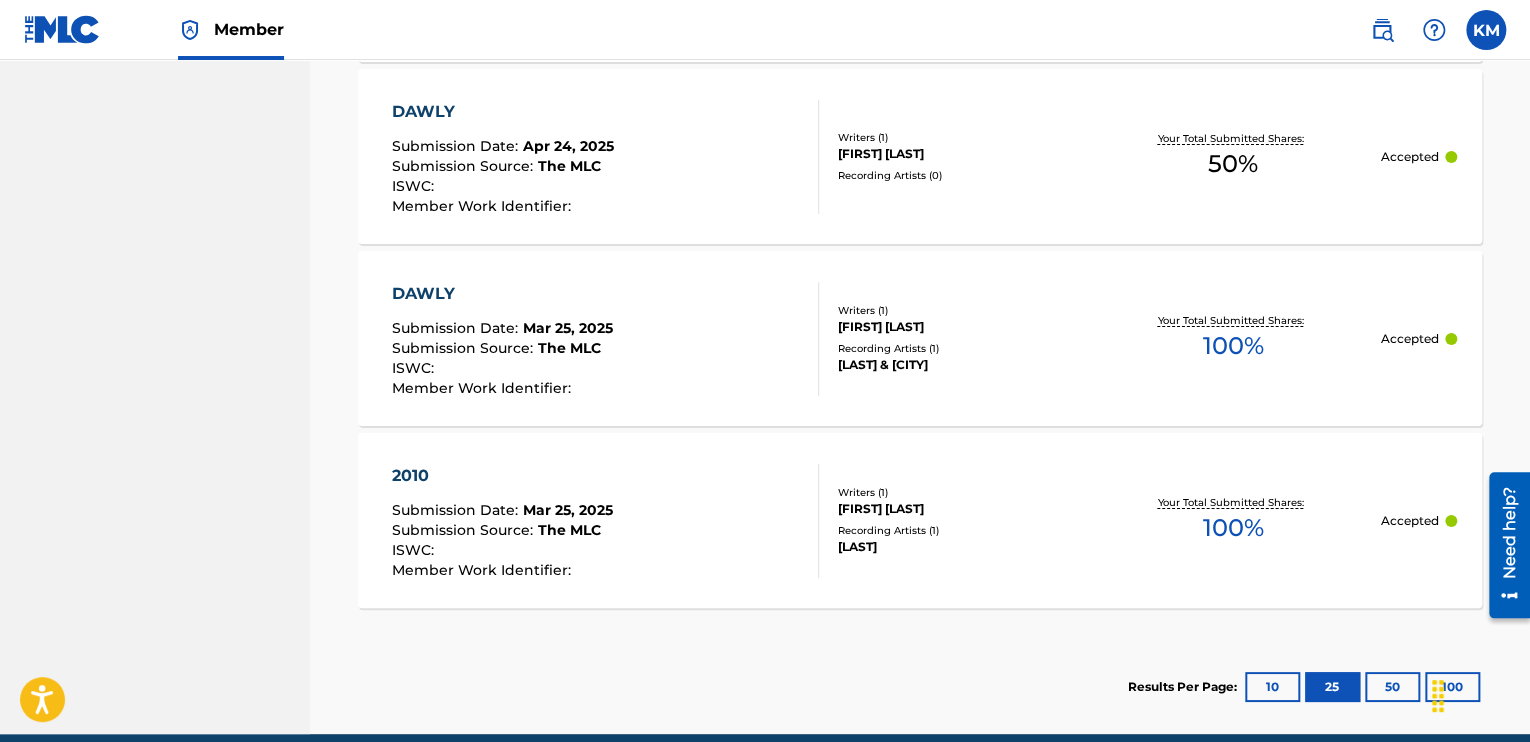 scroll, scrollTop: 3524, scrollLeft: 0, axis: vertical 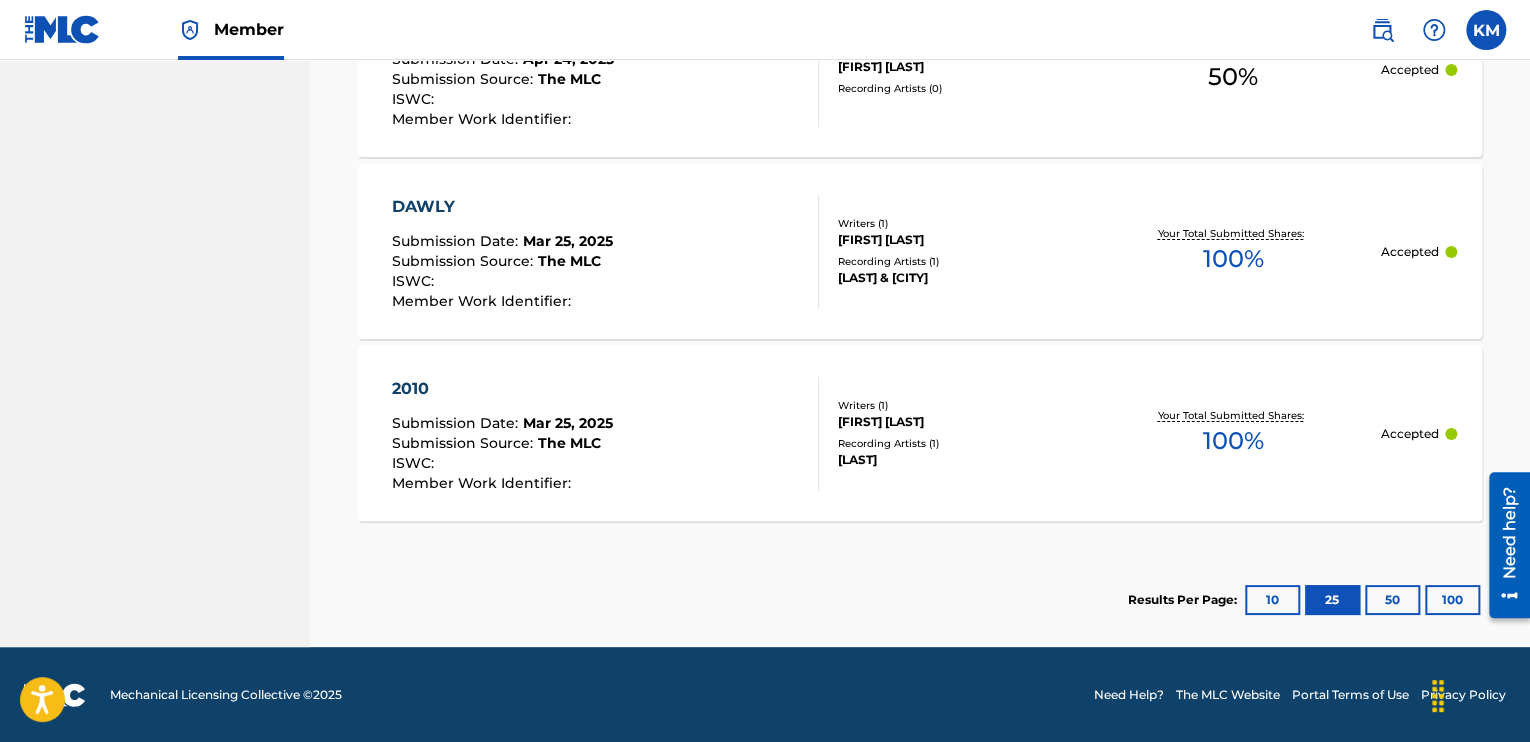 click on "2010 Submission Date : Mar 25, 2025 Submission Source : The MLC ISWC : Member Work Identifier :" at bounding box center [605, 434] 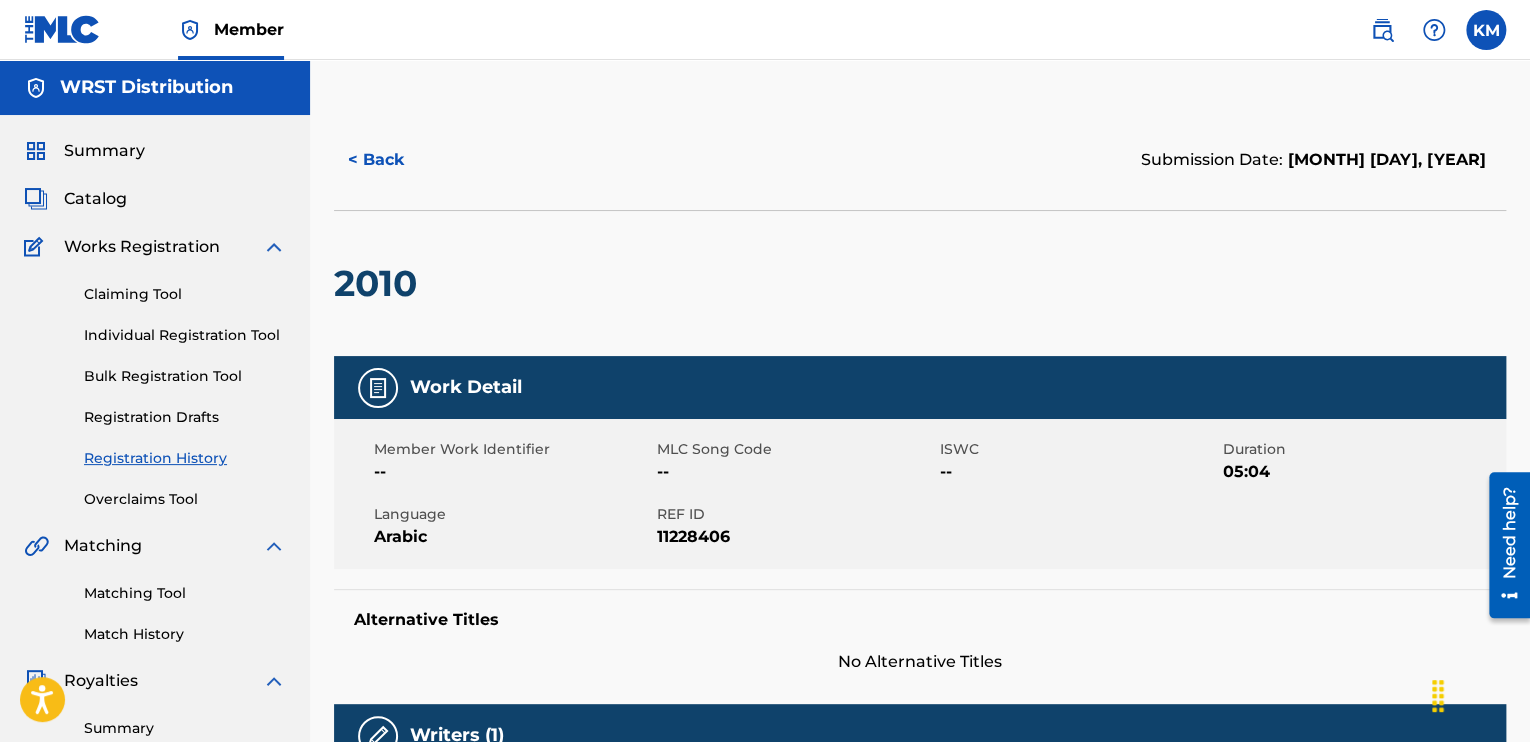 click on "MLC Song Code" at bounding box center [796, 449] 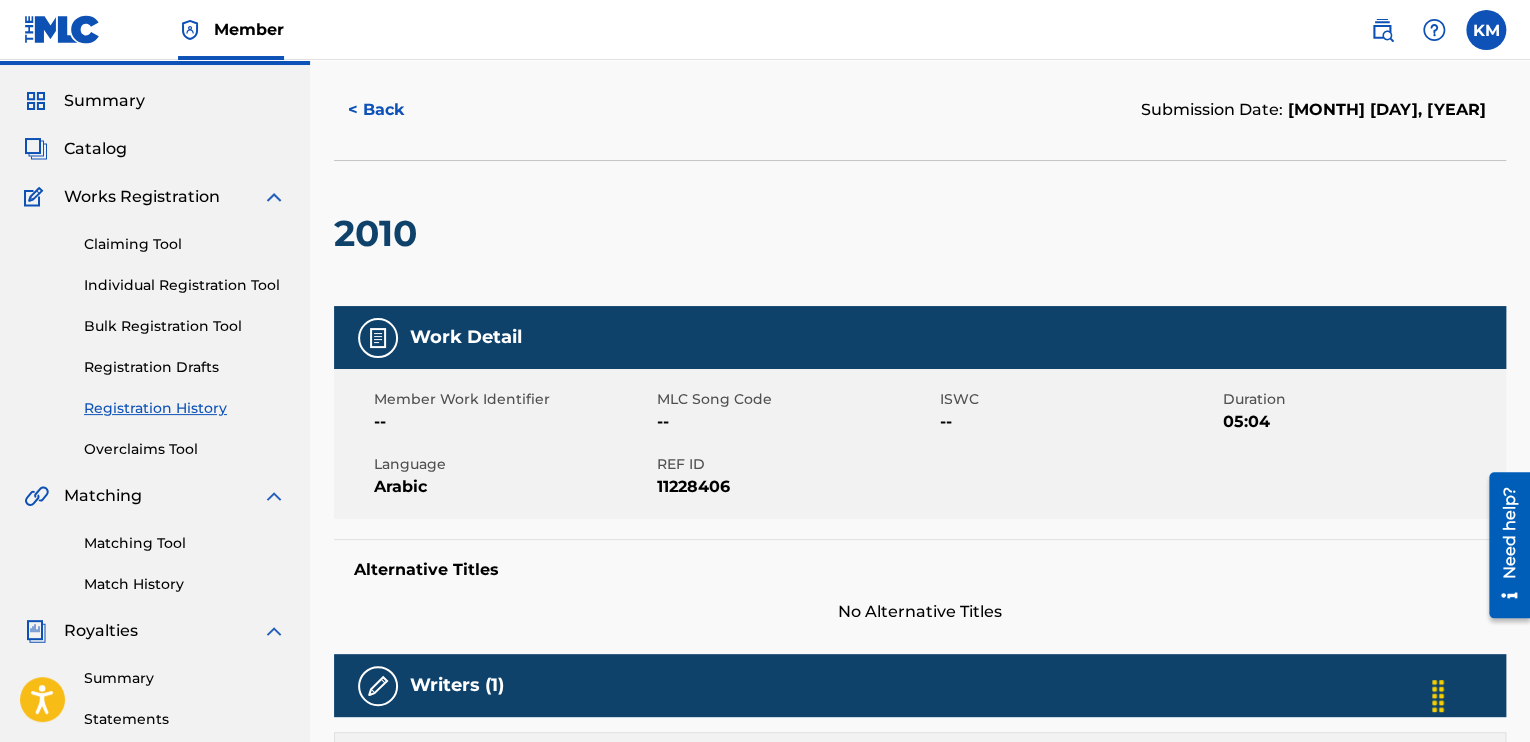 scroll, scrollTop: 56, scrollLeft: 0, axis: vertical 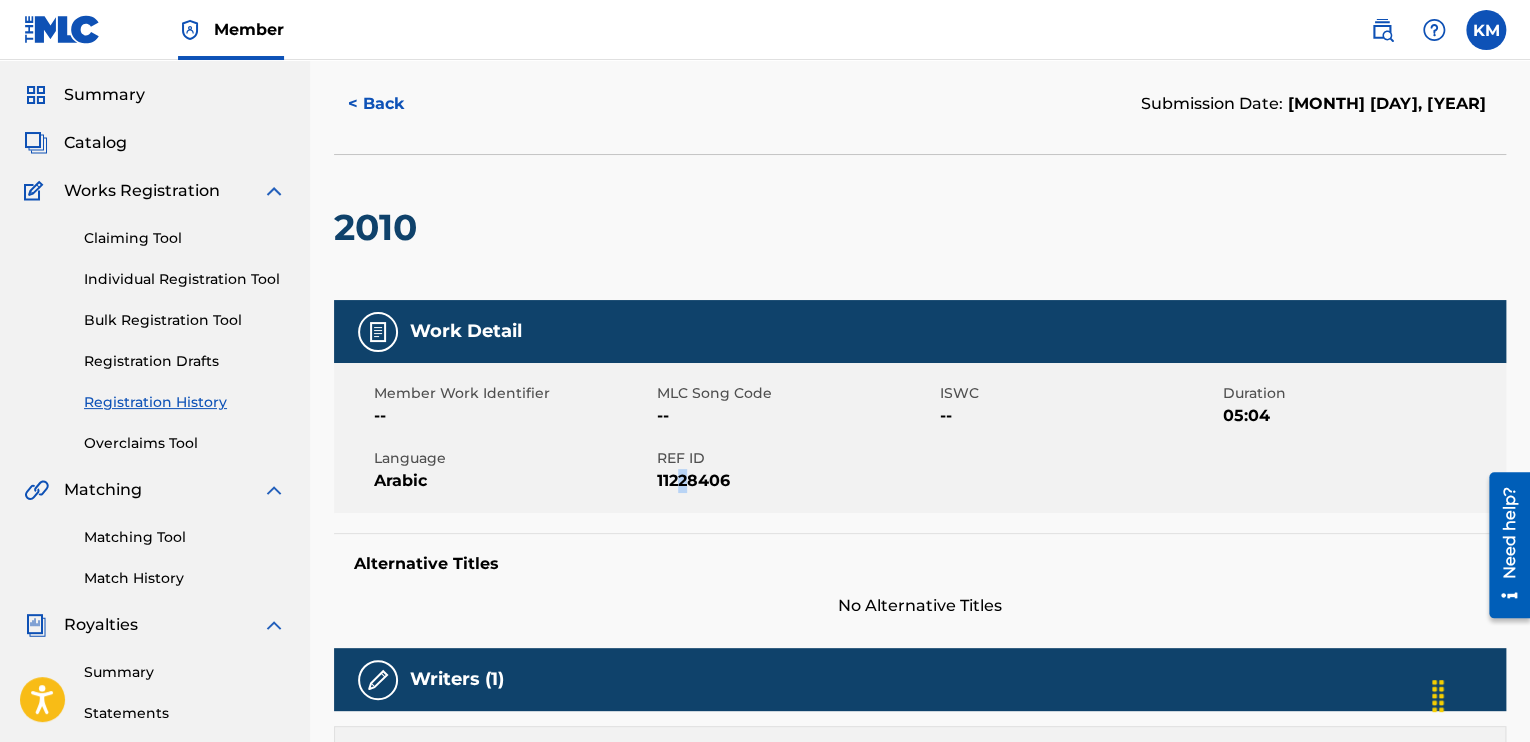 click on "11228406" at bounding box center (796, 481) 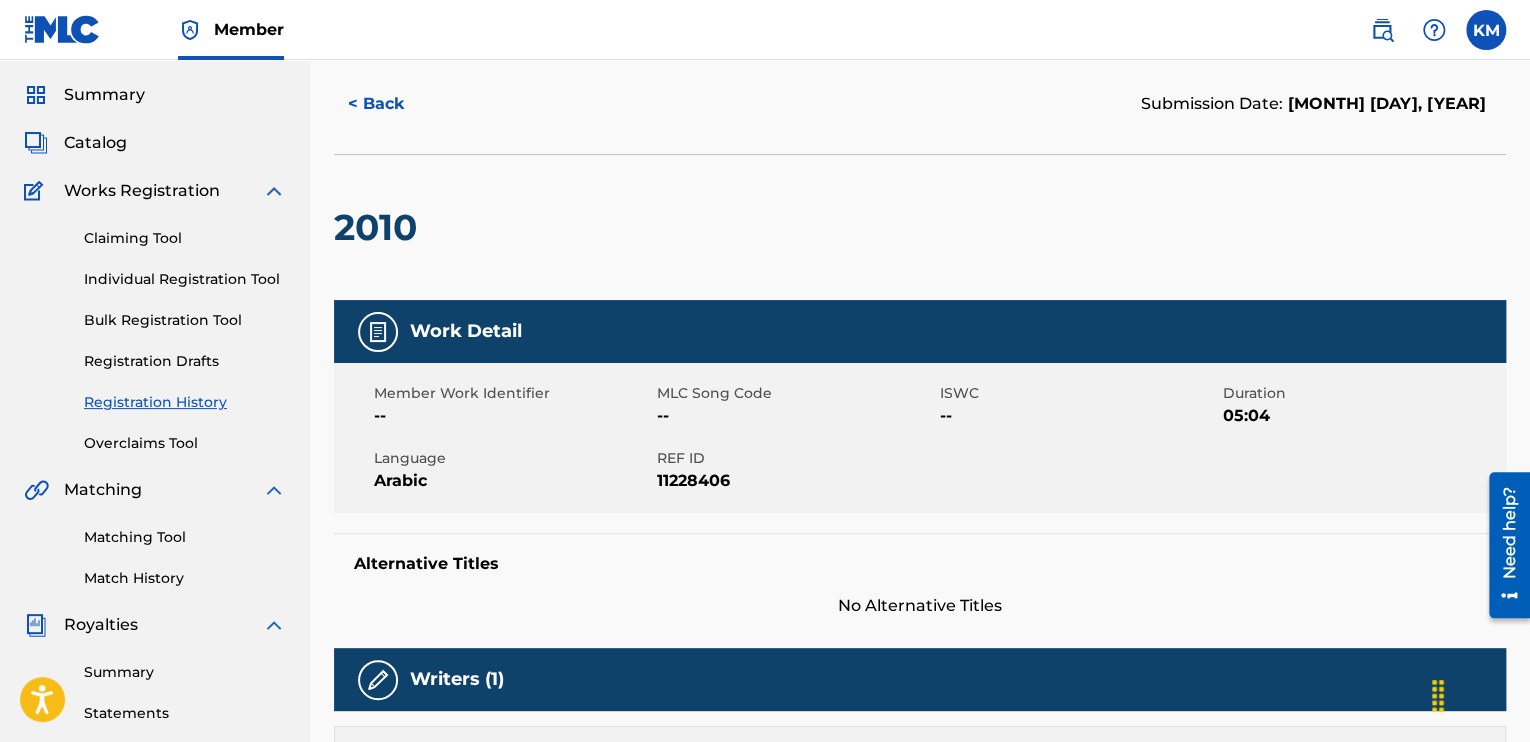 drag, startPoint x: 684, startPoint y: 480, endPoint x: 700, endPoint y: 496, distance: 22.627417 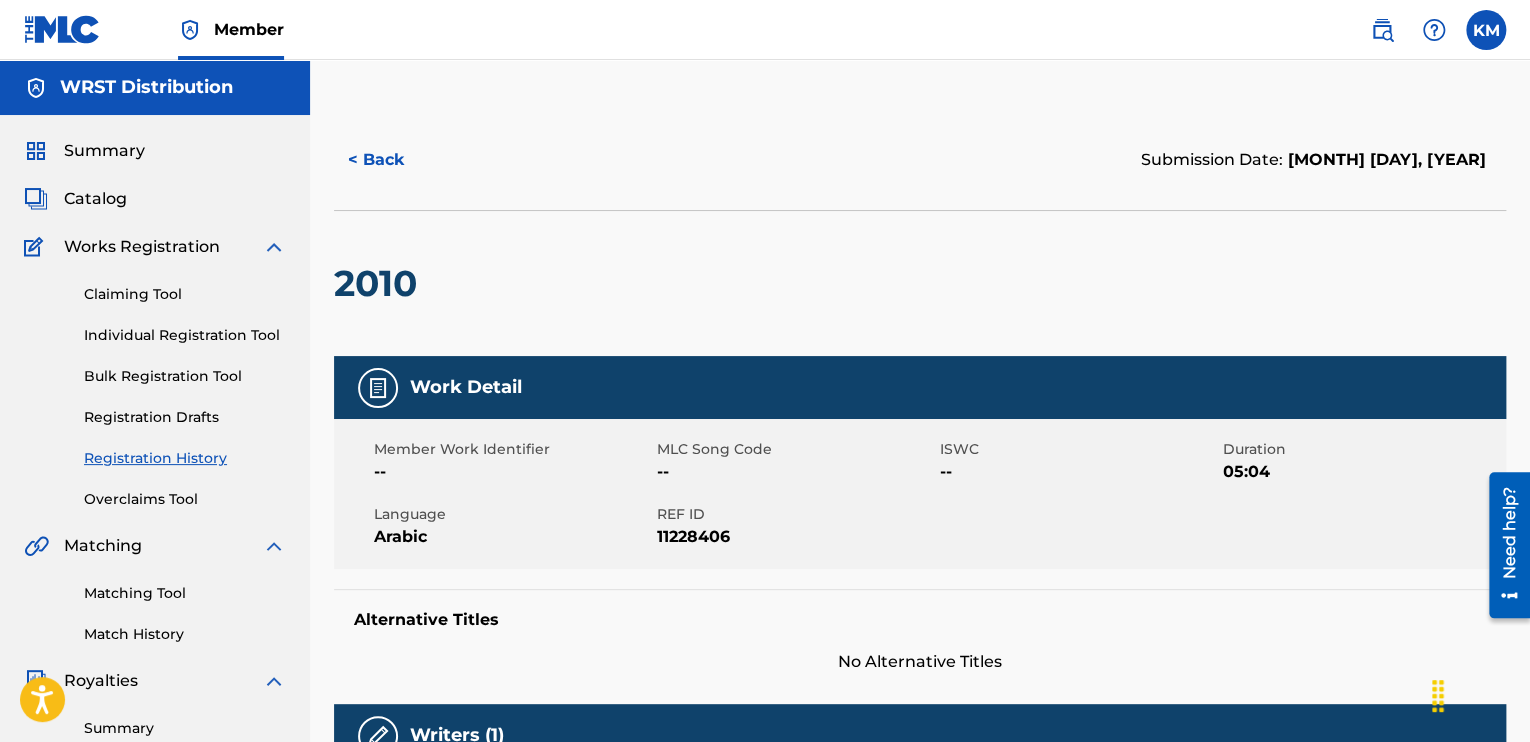 click on "Catalog" at bounding box center [95, 199] 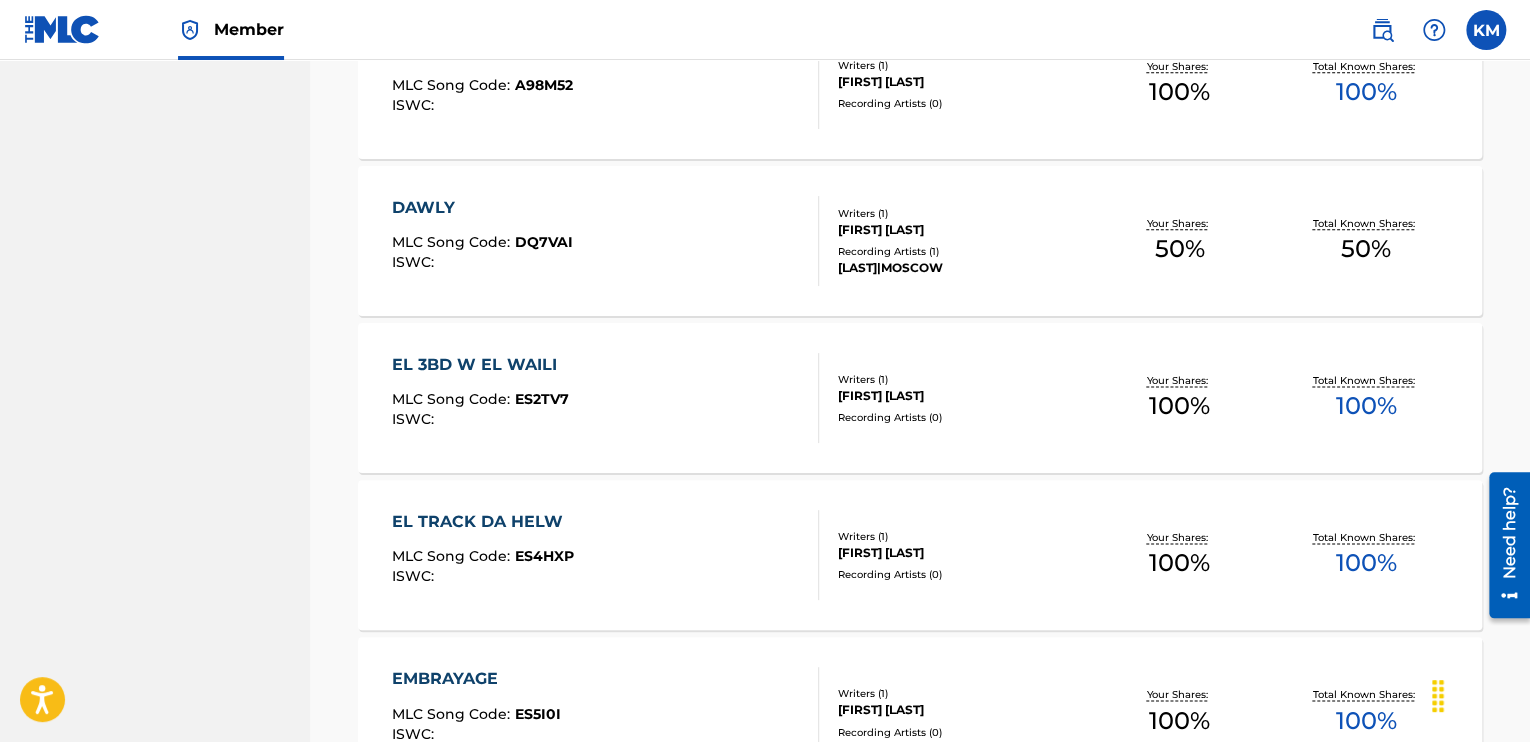 scroll, scrollTop: 1596, scrollLeft: 0, axis: vertical 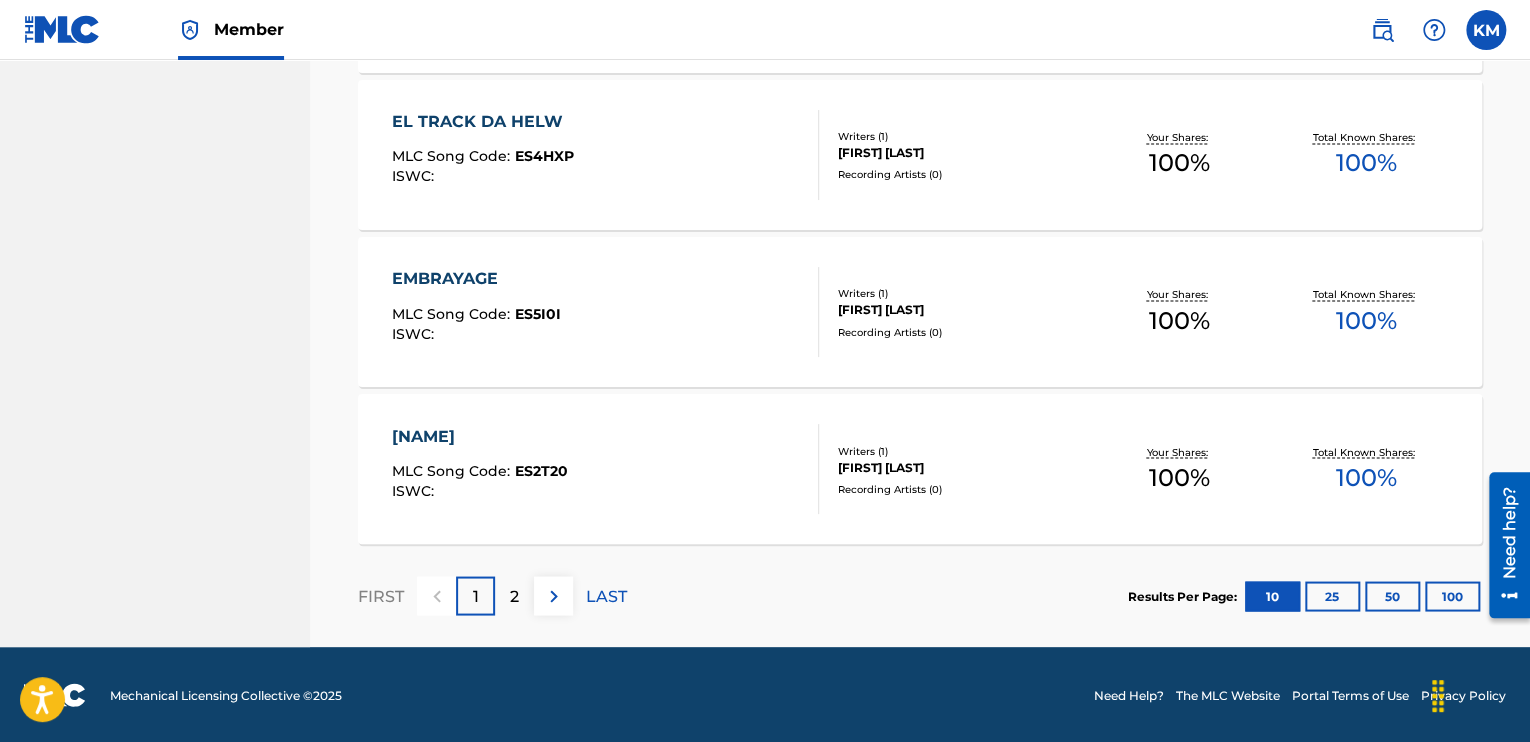 click at bounding box center [554, 596] 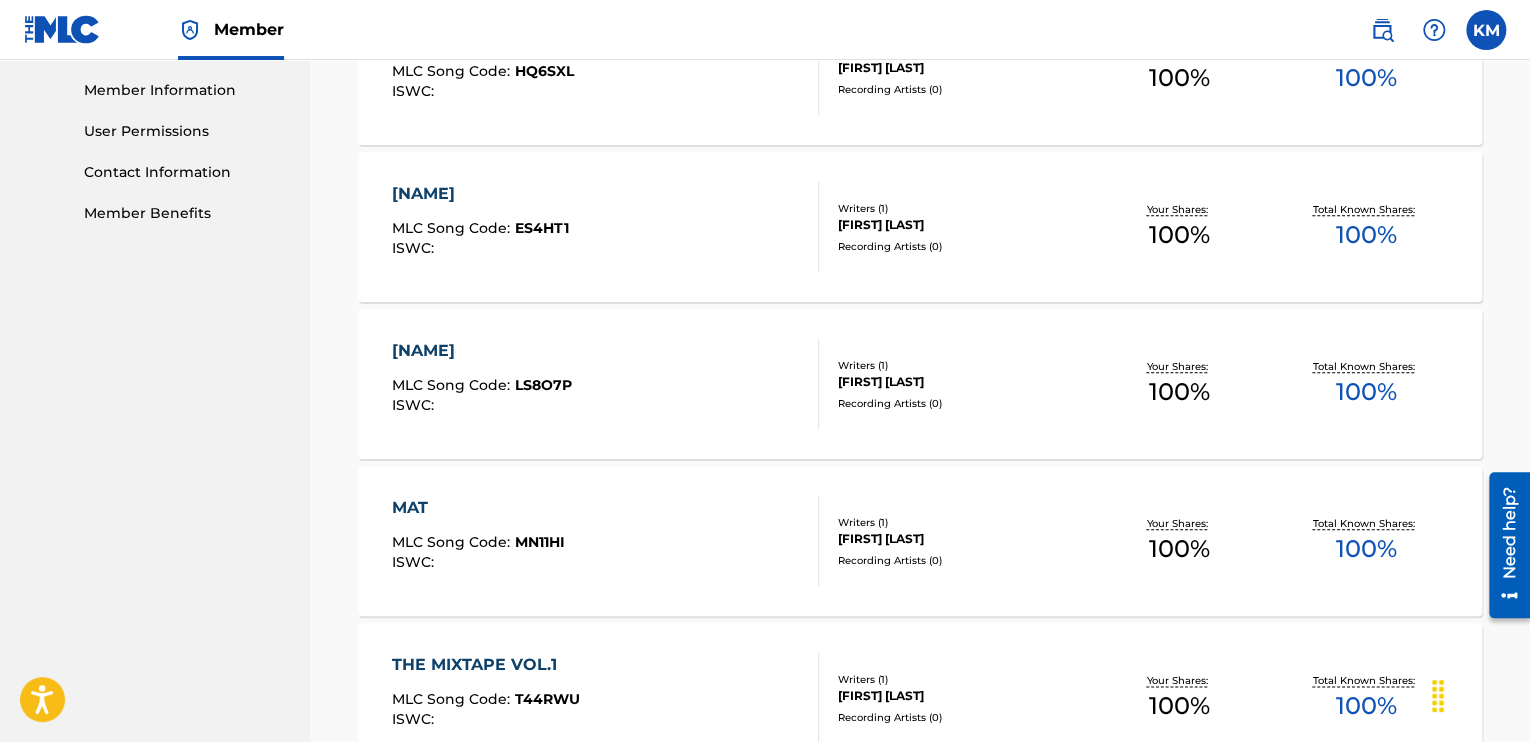 scroll, scrollTop: 1125, scrollLeft: 0, axis: vertical 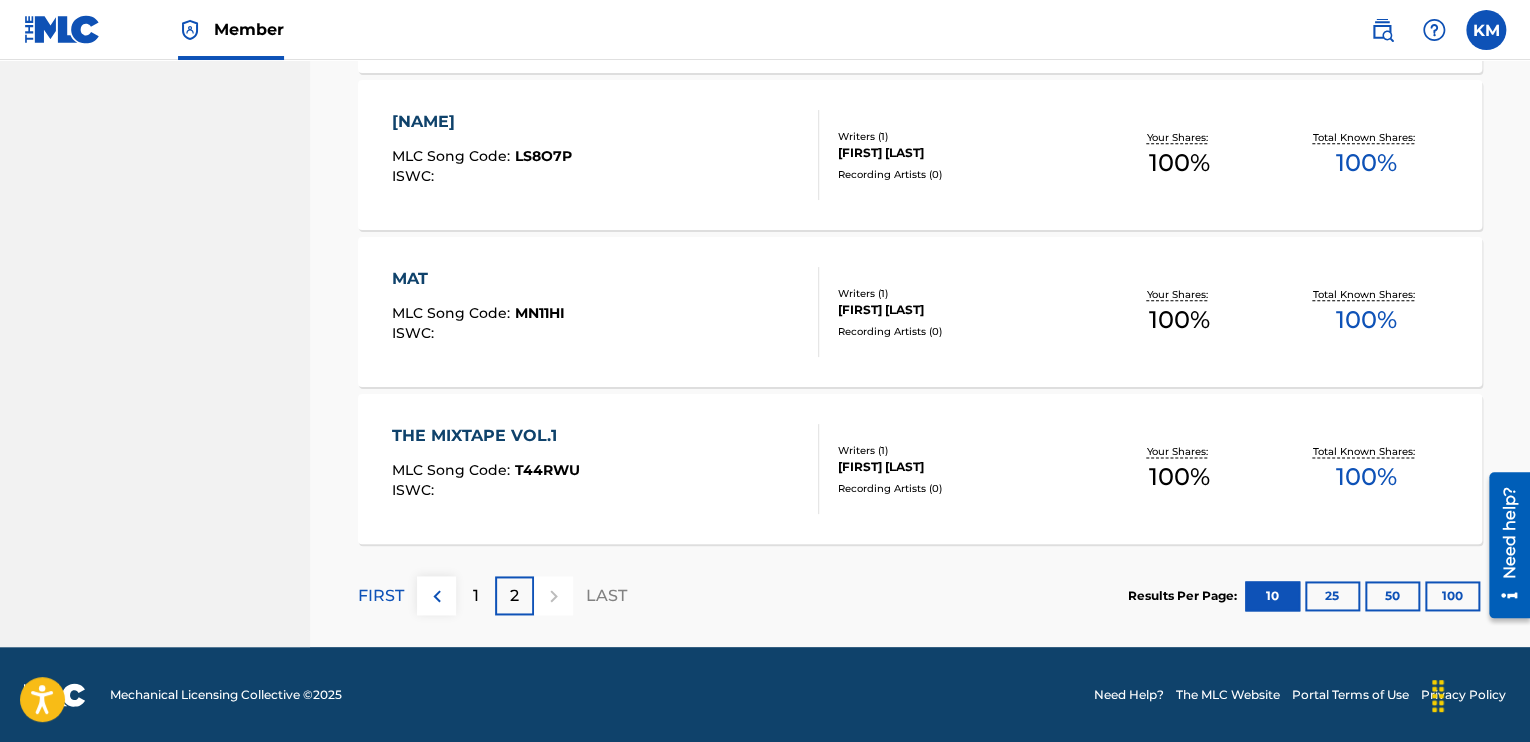 click on "1" at bounding box center [475, 595] 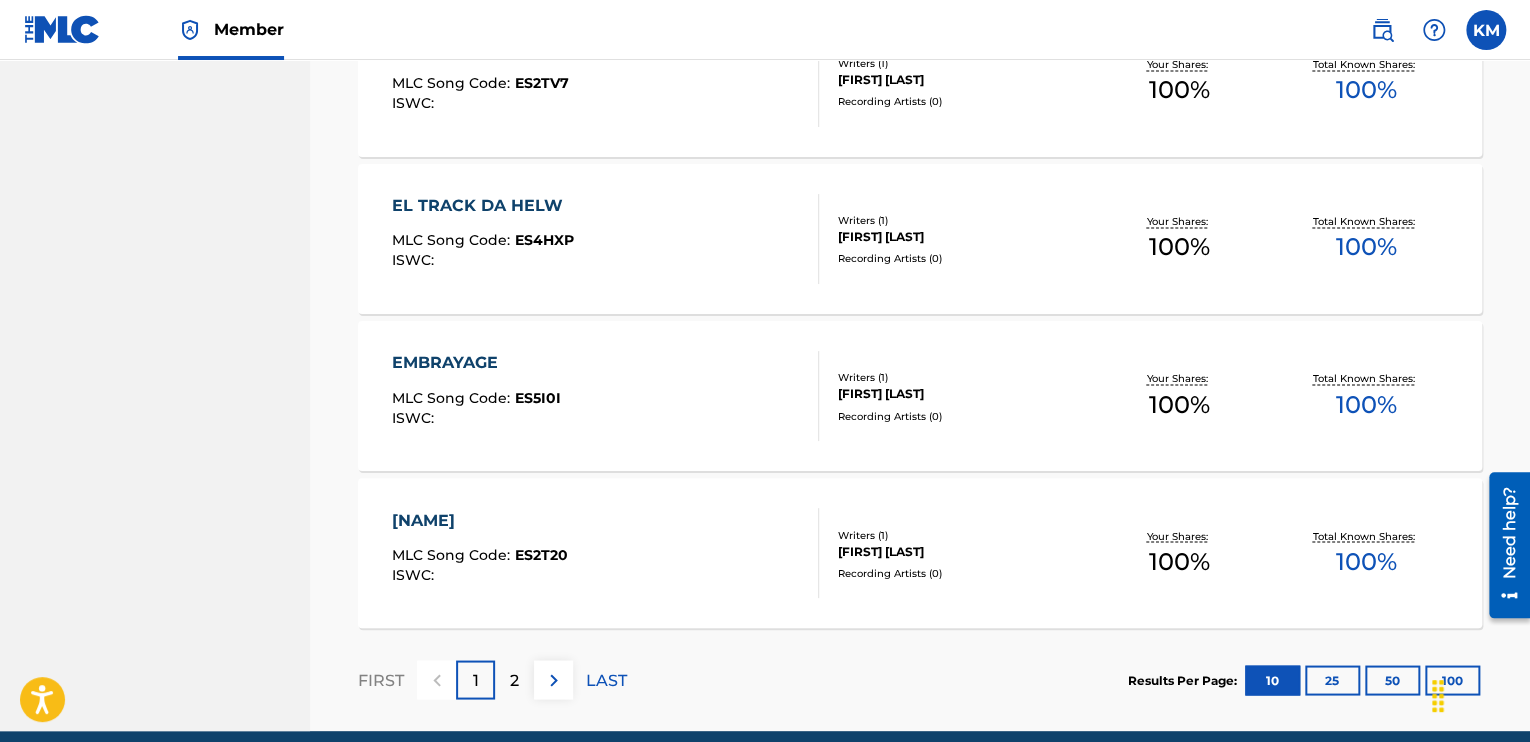 scroll, scrollTop: 1512, scrollLeft: 0, axis: vertical 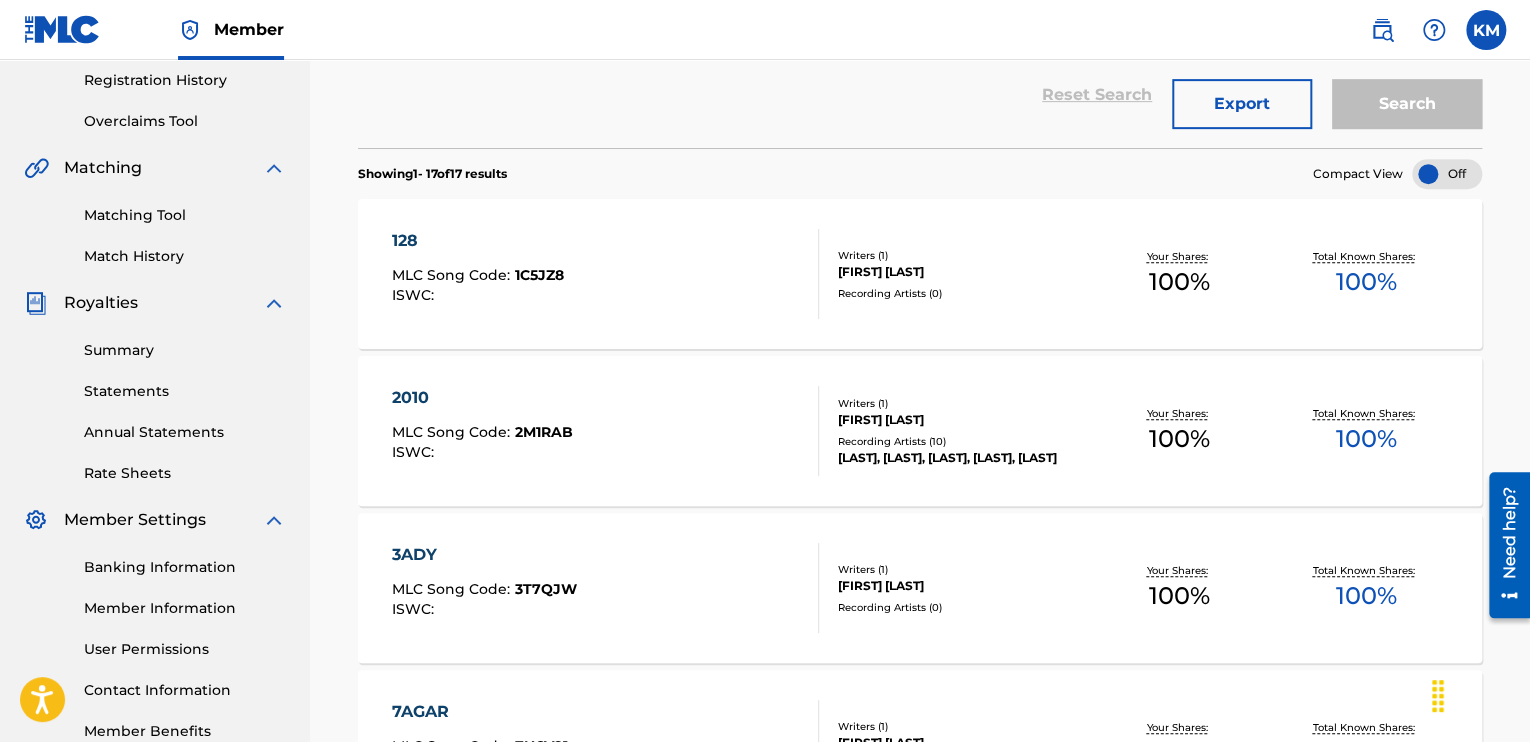 click on "2010 MLC Song Code : 2M1RAB ISWC :" at bounding box center [605, 431] 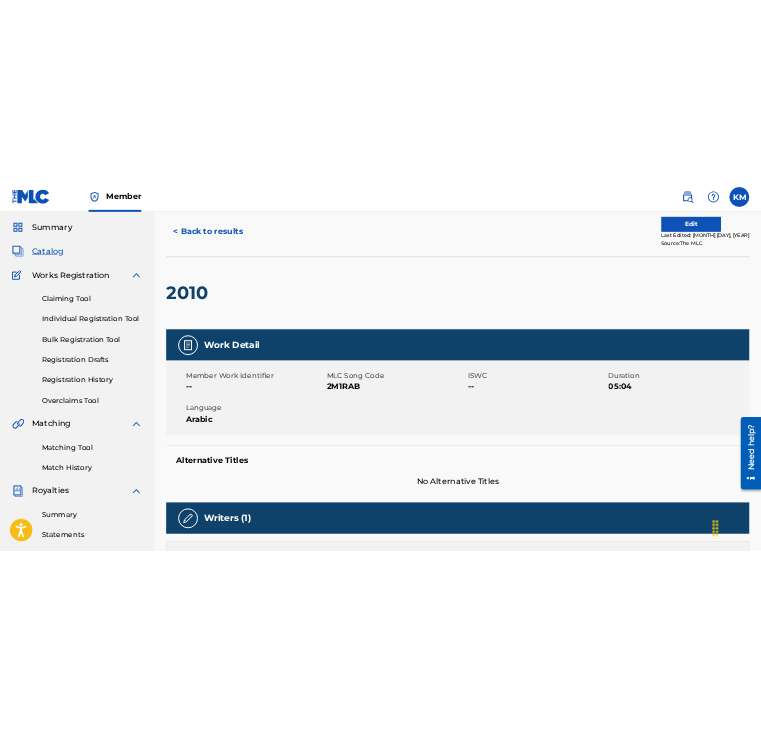 scroll, scrollTop: 106, scrollLeft: 0, axis: vertical 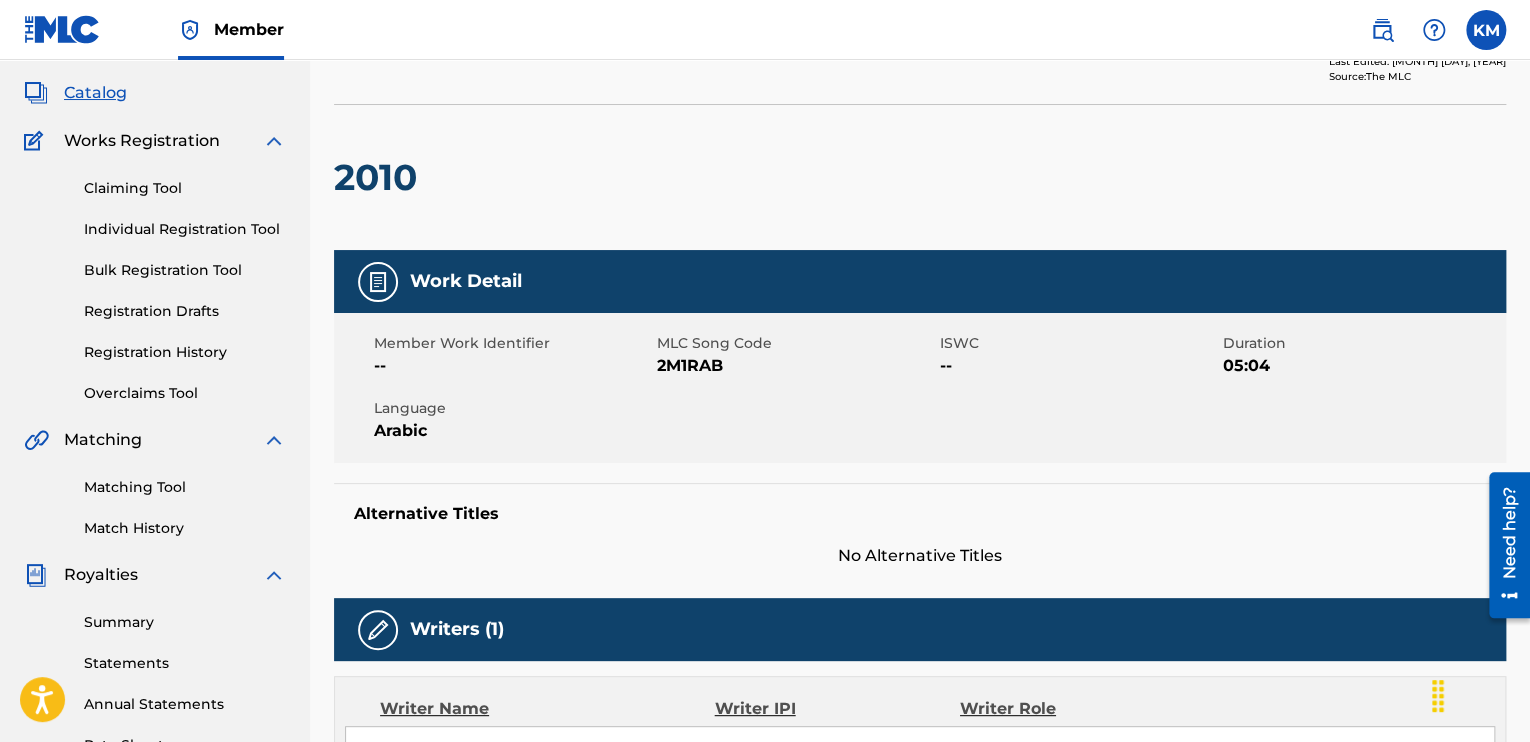 click on "2M1RAB" at bounding box center [796, 366] 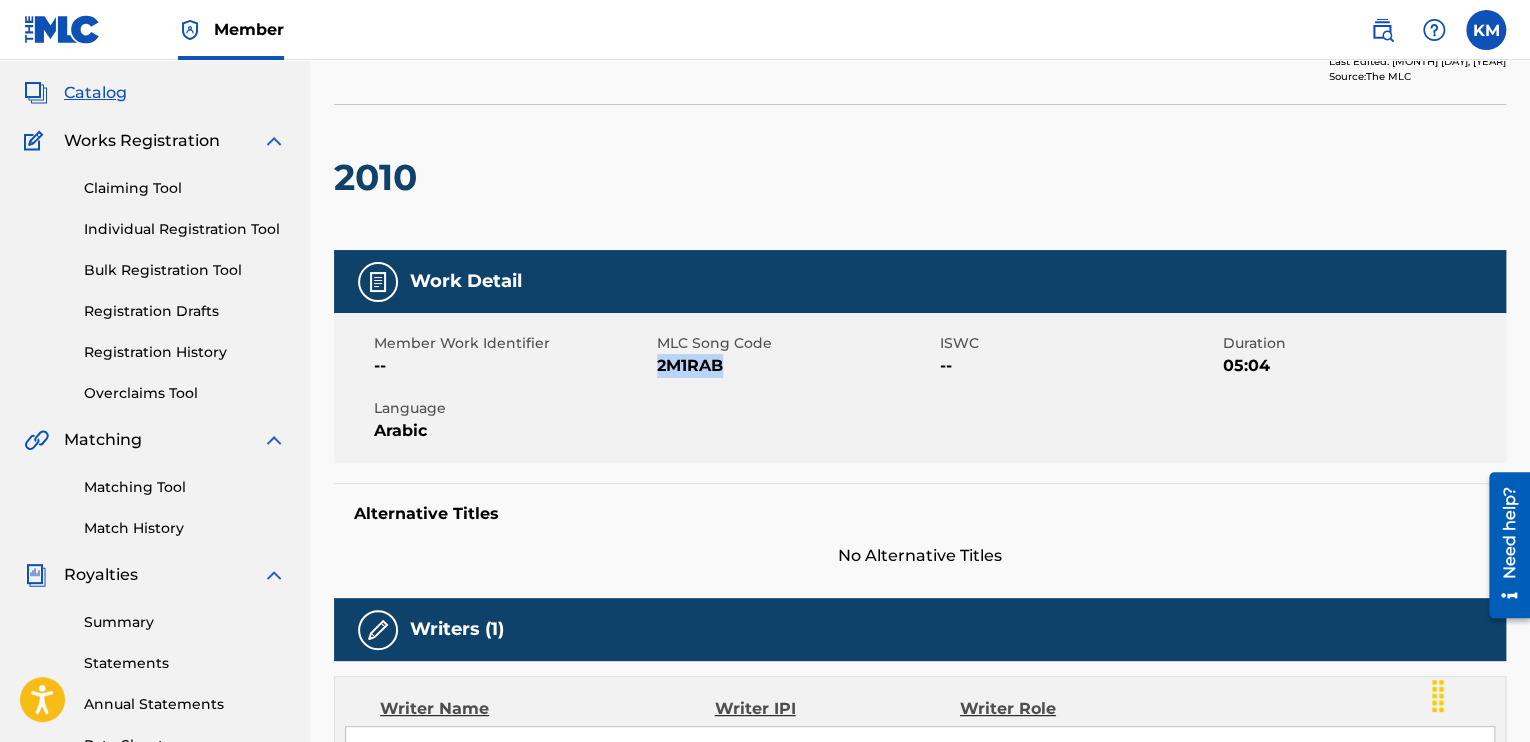click on "2M1RAB" at bounding box center (796, 366) 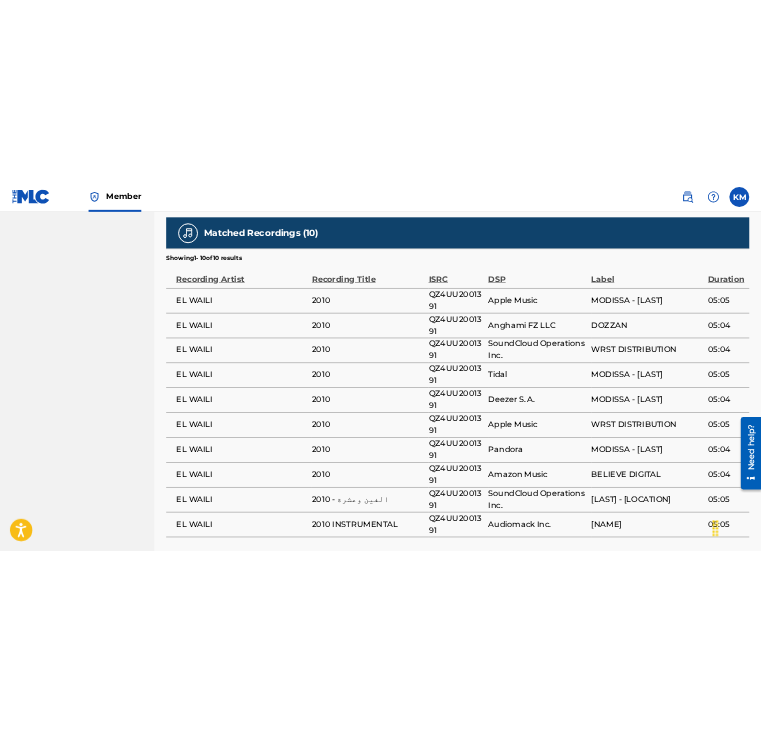 scroll, scrollTop: 1084, scrollLeft: 0, axis: vertical 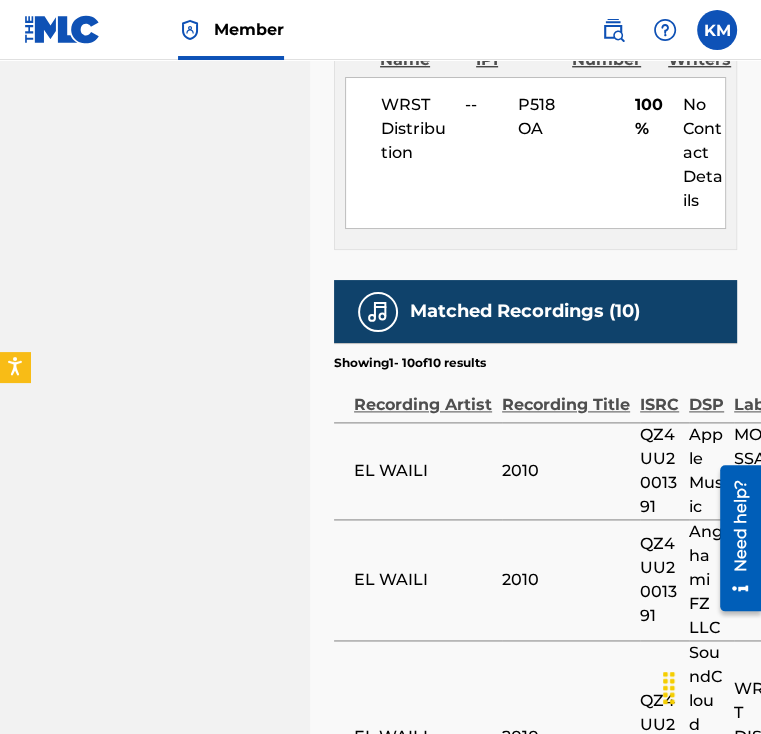 click on "2010" at bounding box center [566, 471] 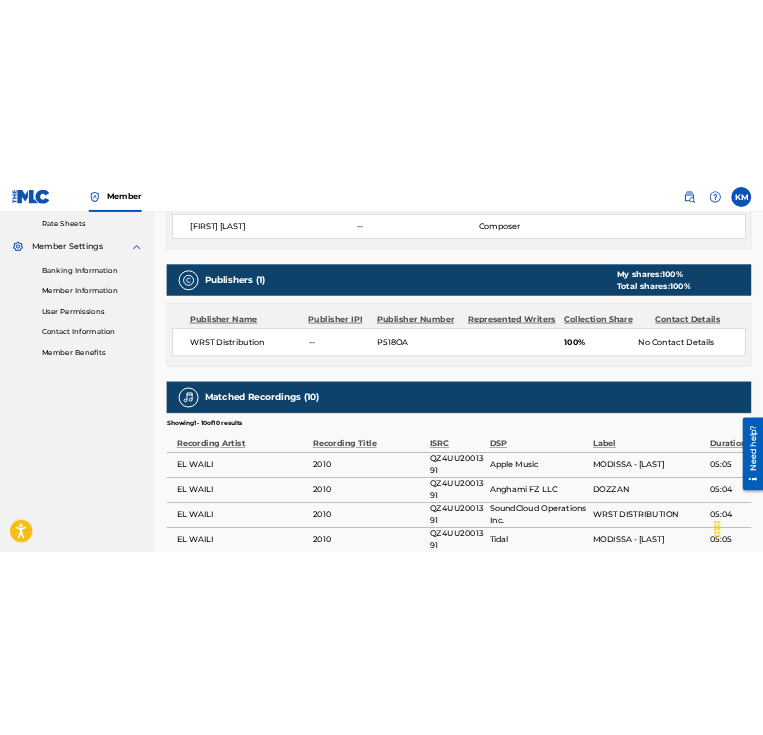 scroll, scrollTop: 768, scrollLeft: 0, axis: vertical 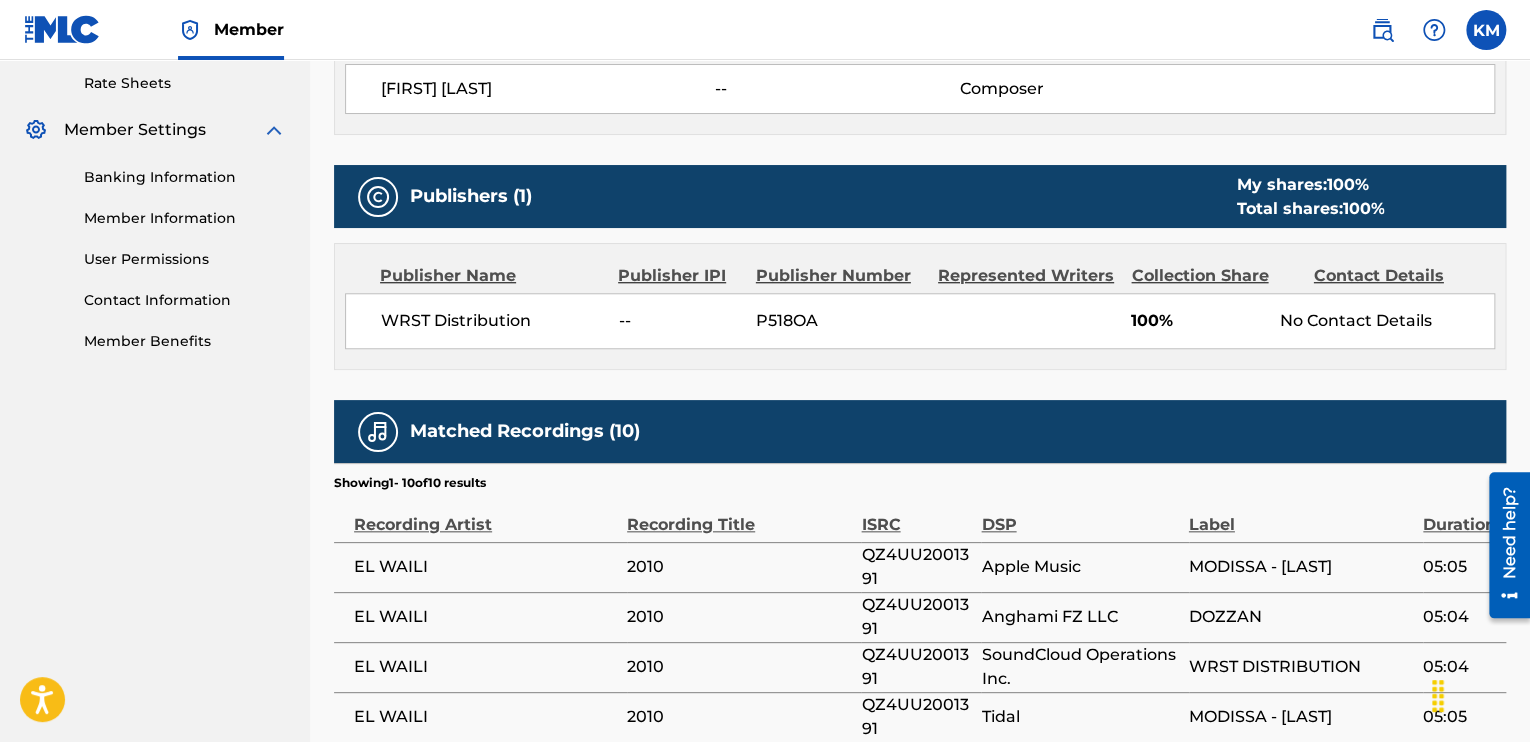 click on "P518OA" at bounding box center (839, 321) 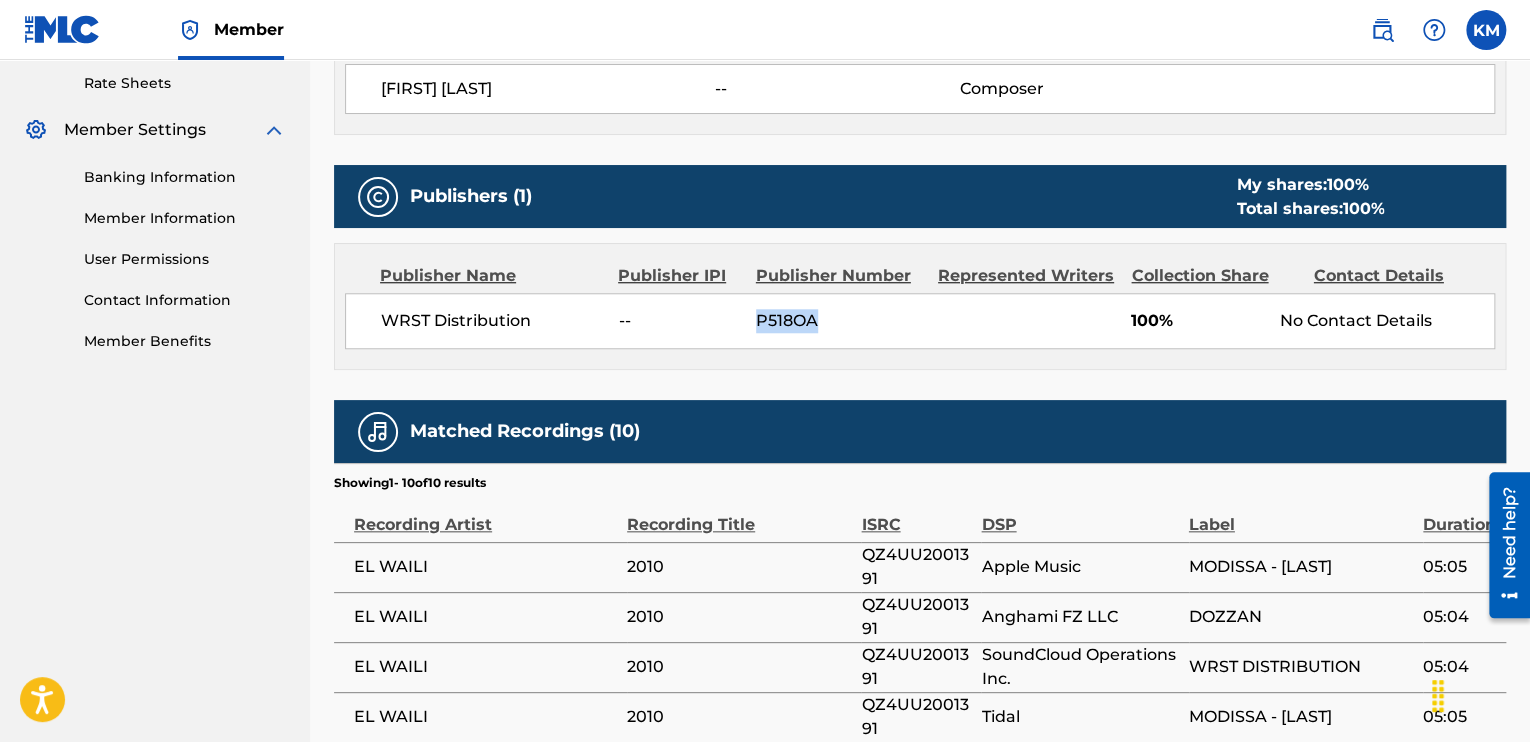 click on "P518OA" at bounding box center (839, 321) 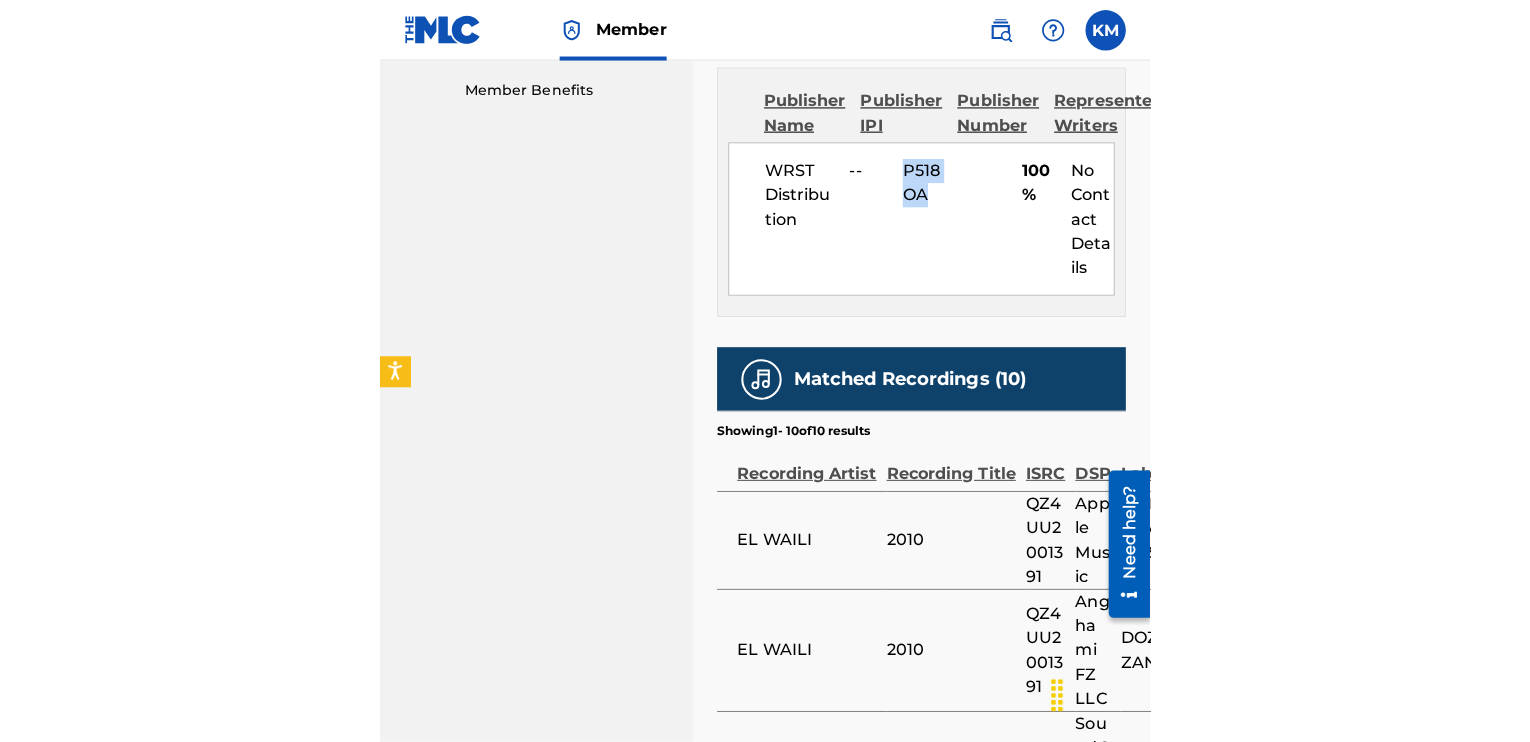 scroll, scrollTop: 1021, scrollLeft: 0, axis: vertical 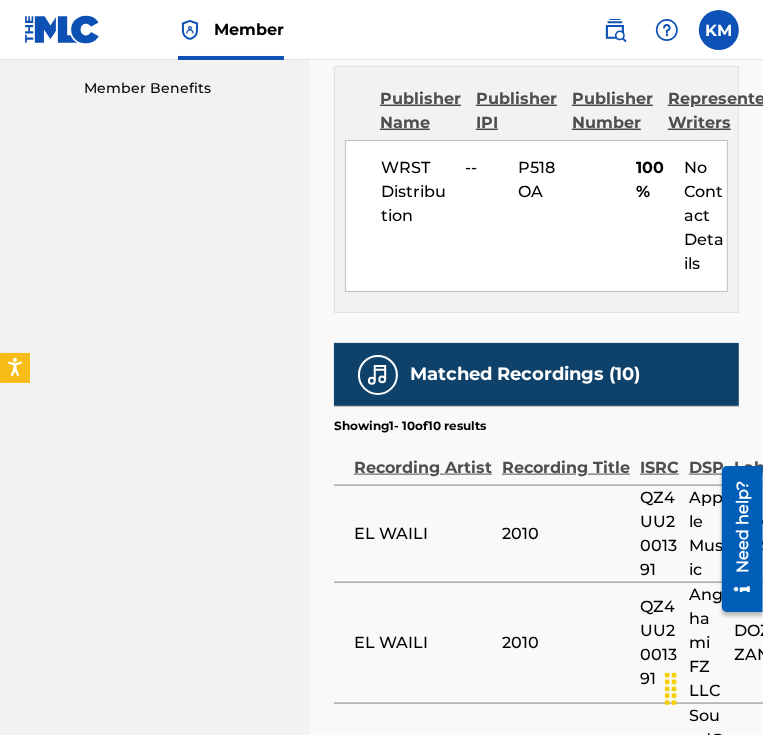 click on "WRST Distribution" at bounding box center (415, 192) 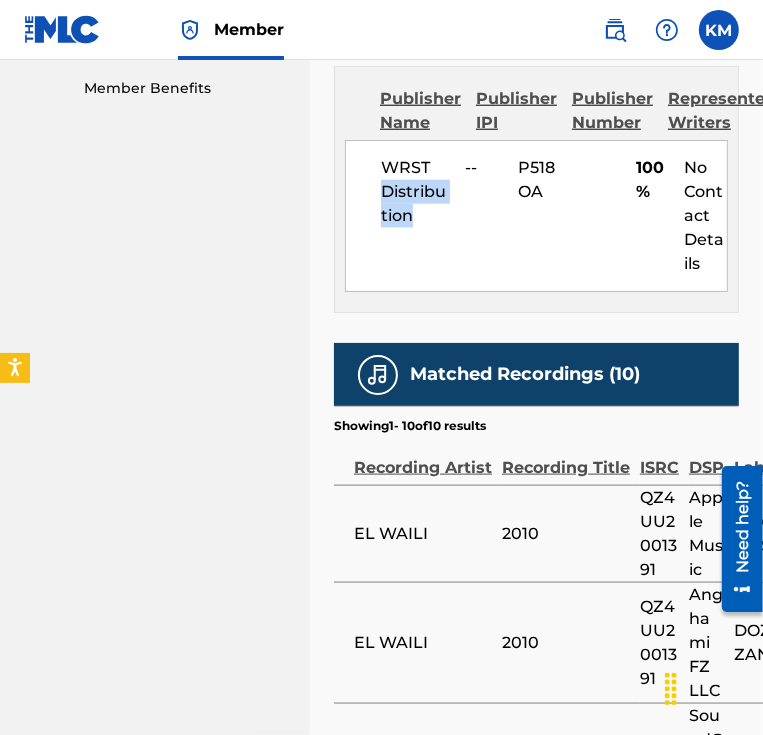 click on "WRST Distribution" at bounding box center (415, 192) 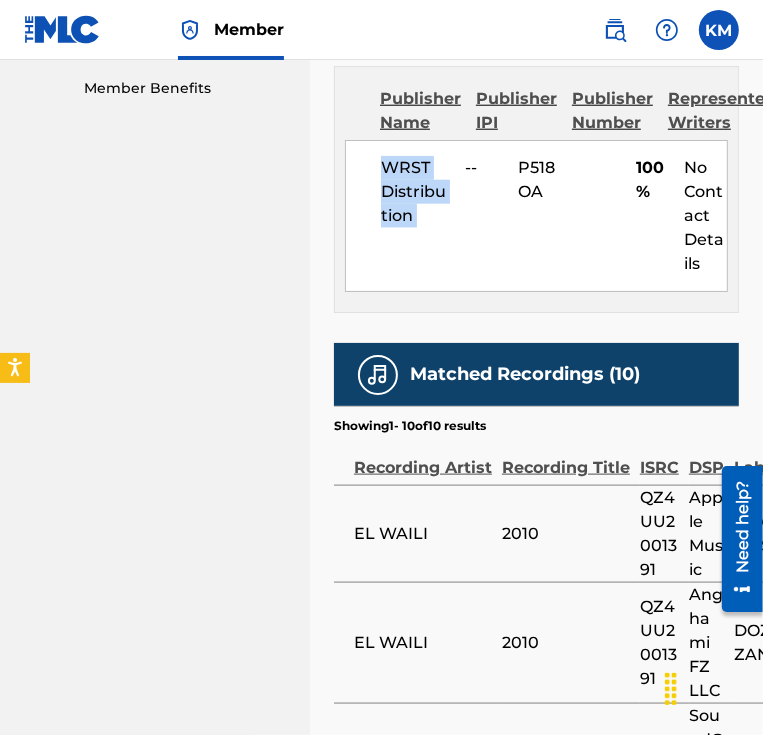 click on "WRST Distribution" at bounding box center (415, 192) 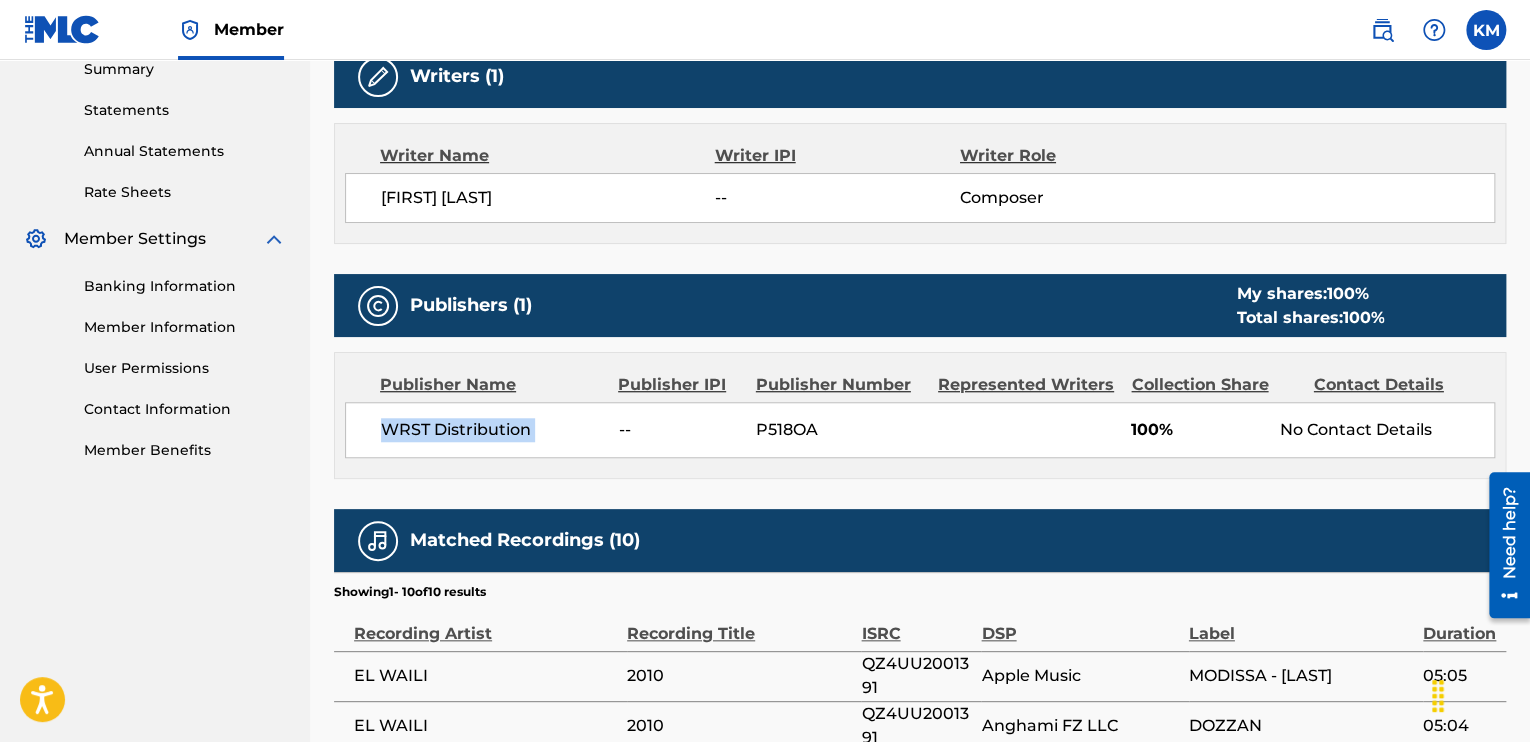 scroll, scrollTop: 613, scrollLeft: 0, axis: vertical 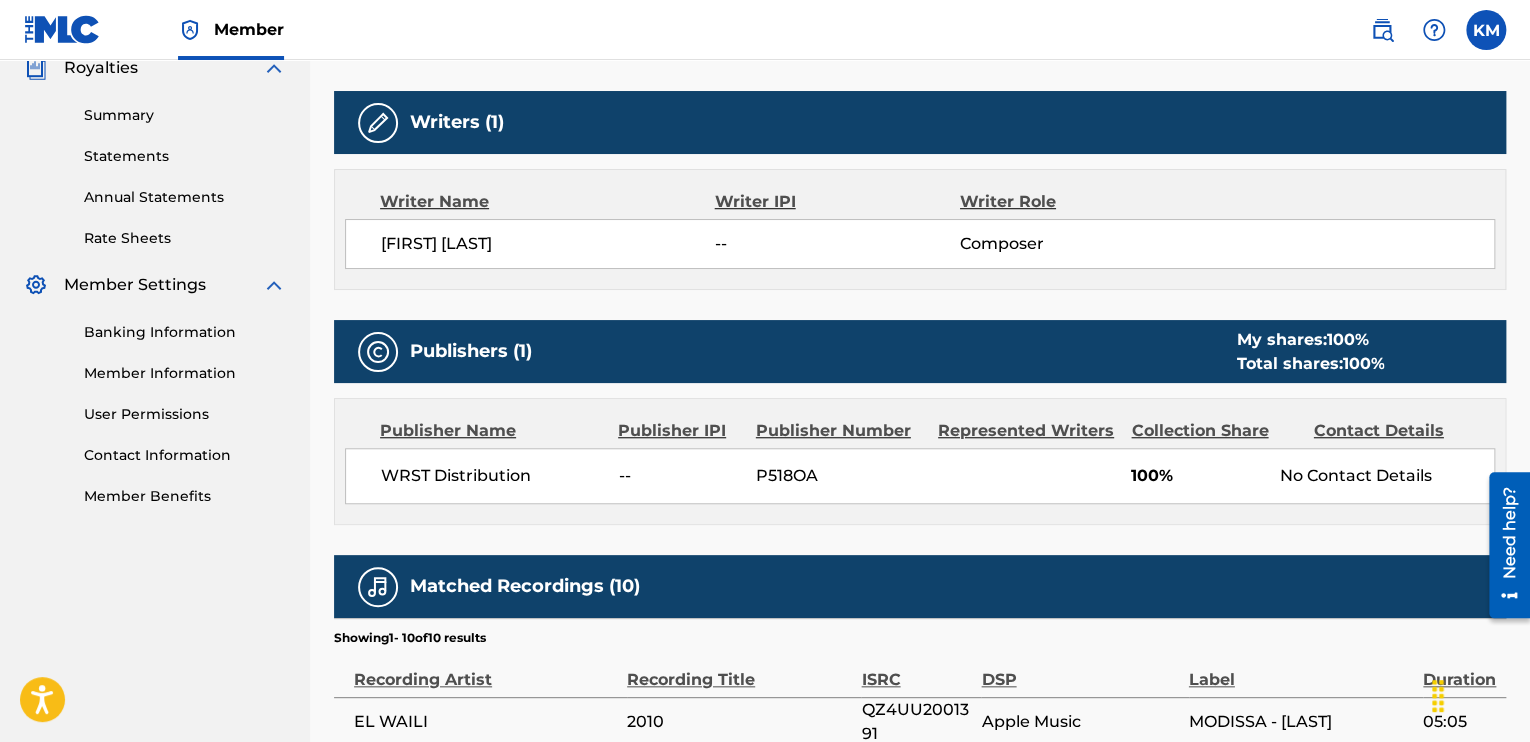 drag, startPoint x: 980, startPoint y: 297, endPoint x: 938, endPoint y: 407, distance: 117.74549 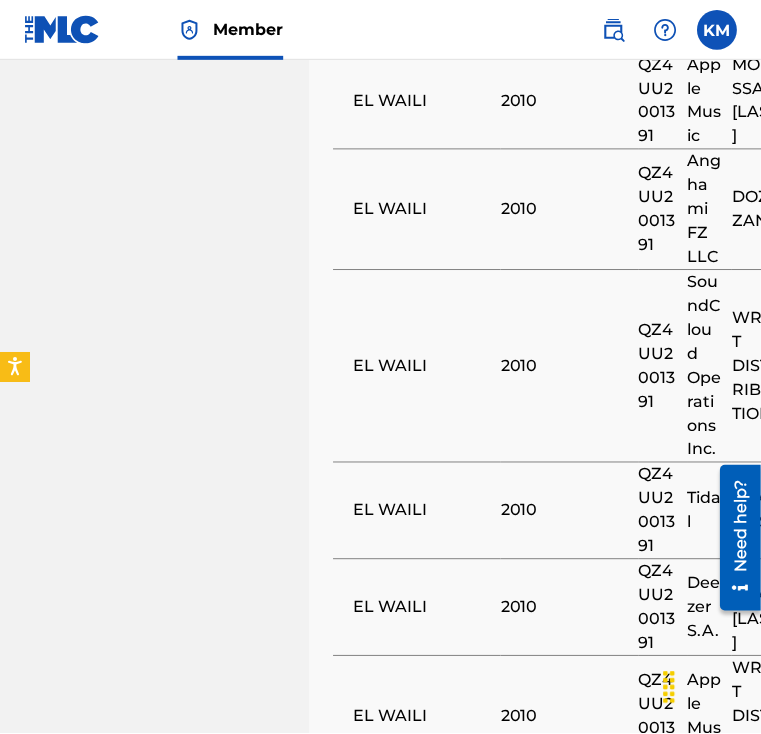 scroll, scrollTop: 1519, scrollLeft: 0, axis: vertical 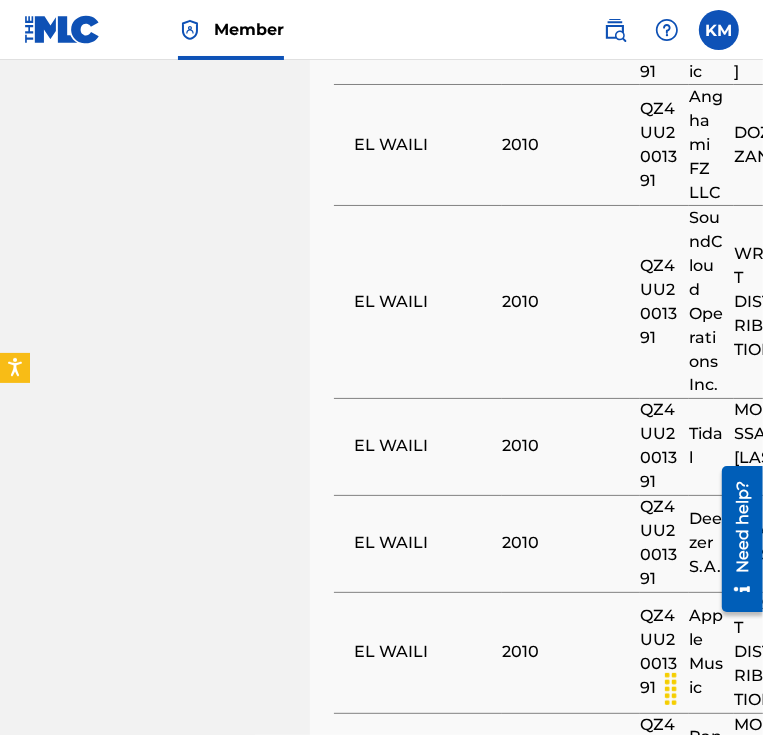 click on "QZ4UU2001391" at bounding box center [659, 302] 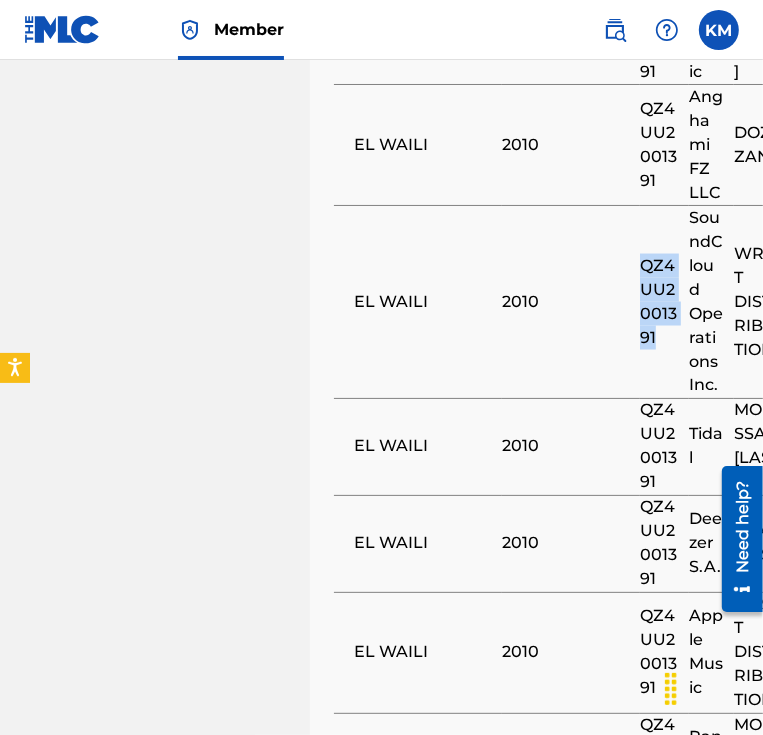 click on "QZ4UU2001391" at bounding box center [659, 302] 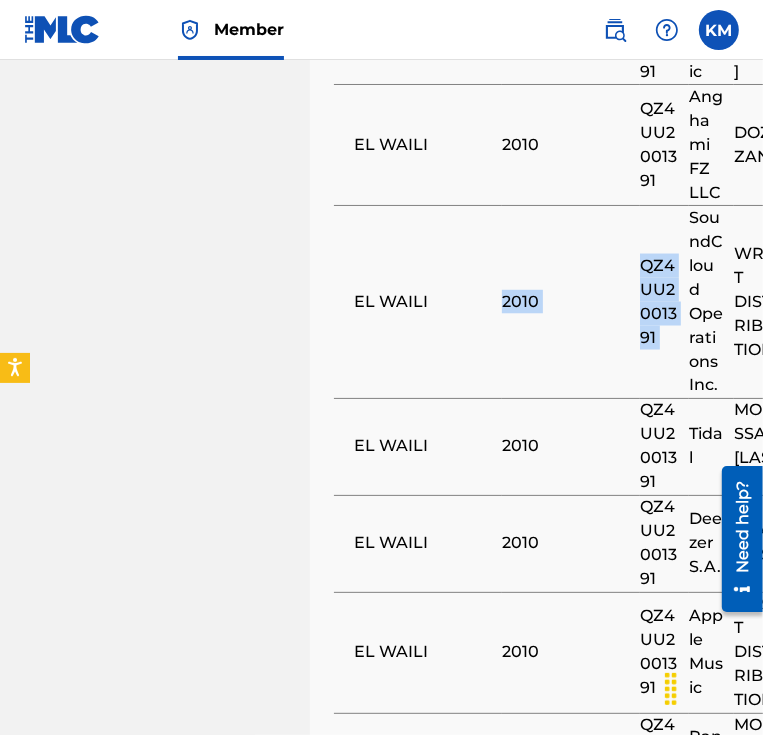 click on "EL WAILI 2010 QZ4UU2001391 SoundCloud Operations Inc. WRST DISTRIBUTION 05:04" at bounding box center [603, 301] 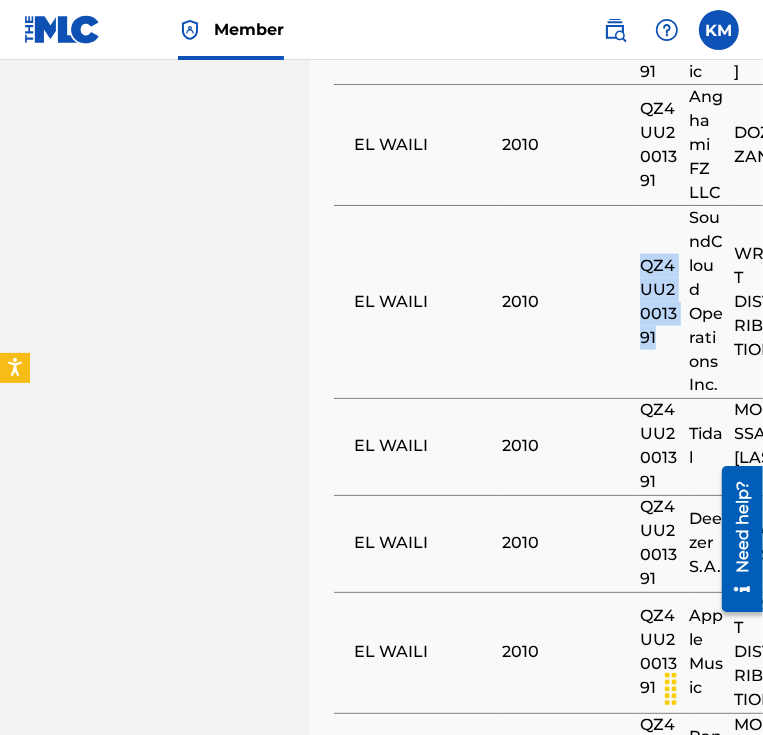click on "QZ4UU2001391" at bounding box center [659, 302] 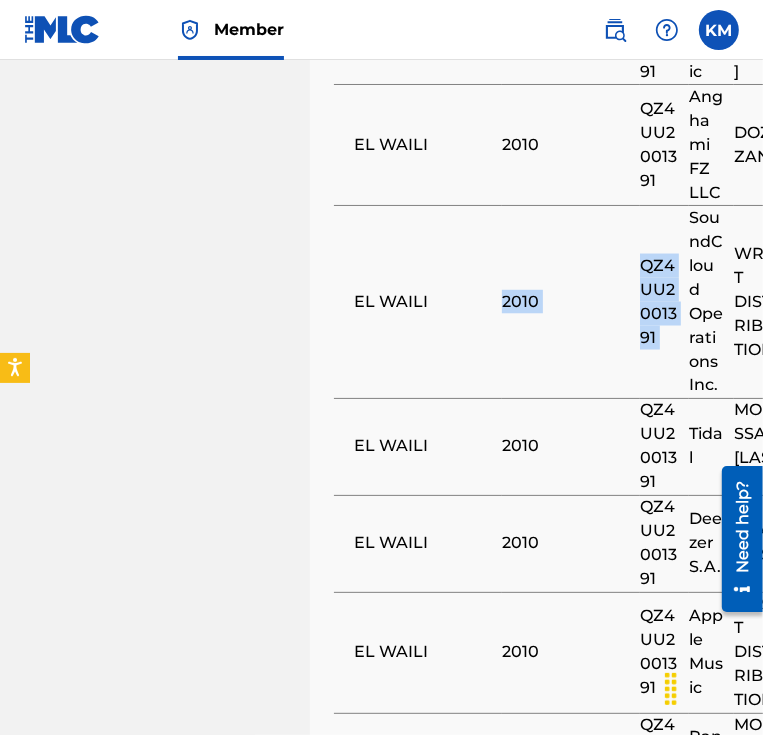 click on "EL WAILI 2010 QZ4UU2001391 SoundCloud Operations Inc. WRST DISTRIBUTION 05:04" at bounding box center [603, 301] 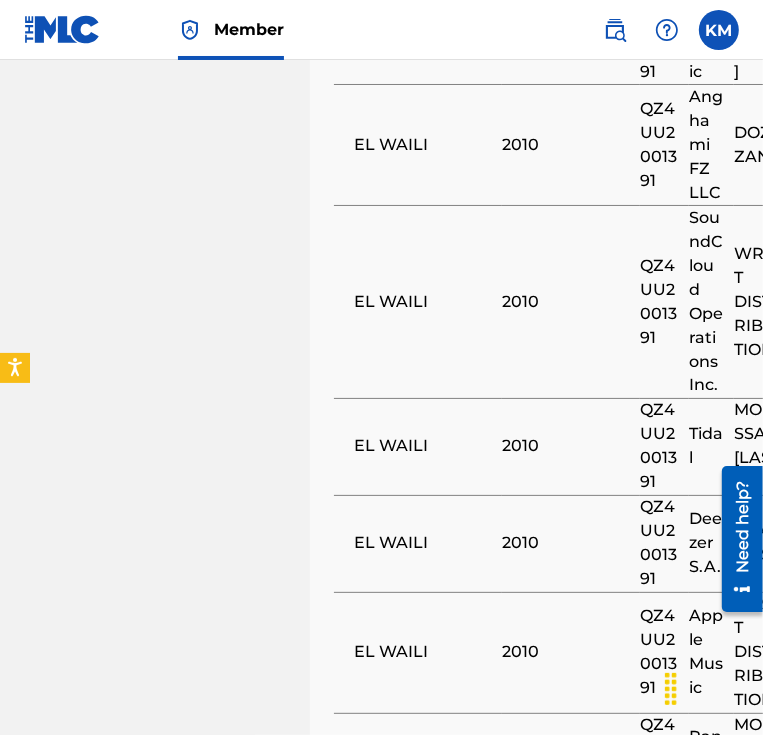 click on "QZ4UU2001391" at bounding box center [659, 302] 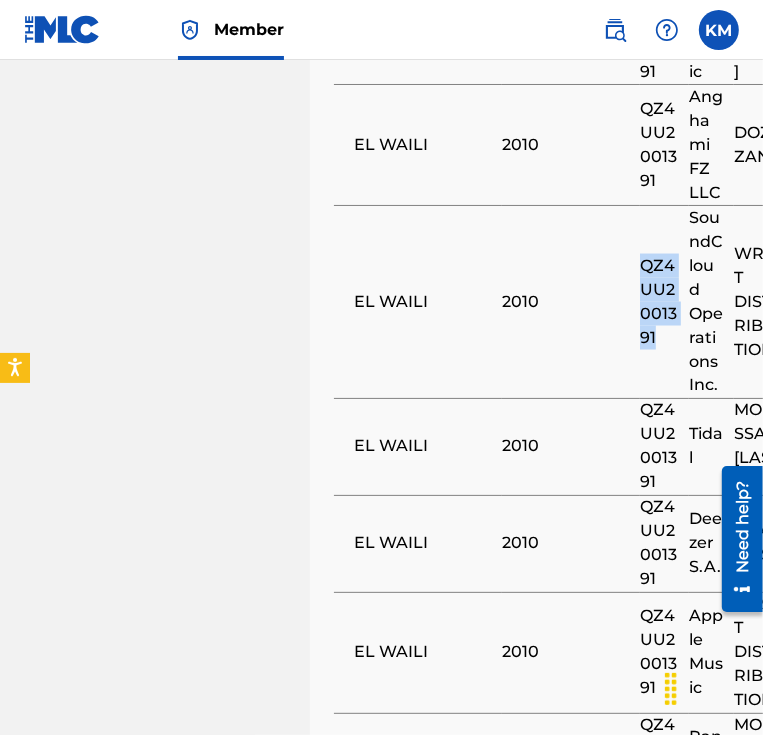 click on "QZ4UU2001391" at bounding box center [659, 302] 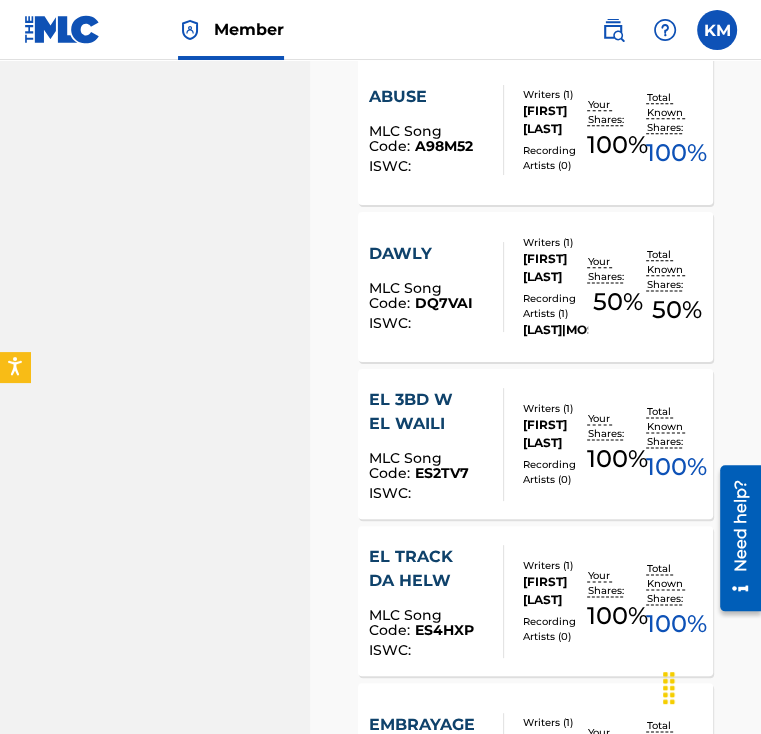 scroll, scrollTop: 1162, scrollLeft: 0, axis: vertical 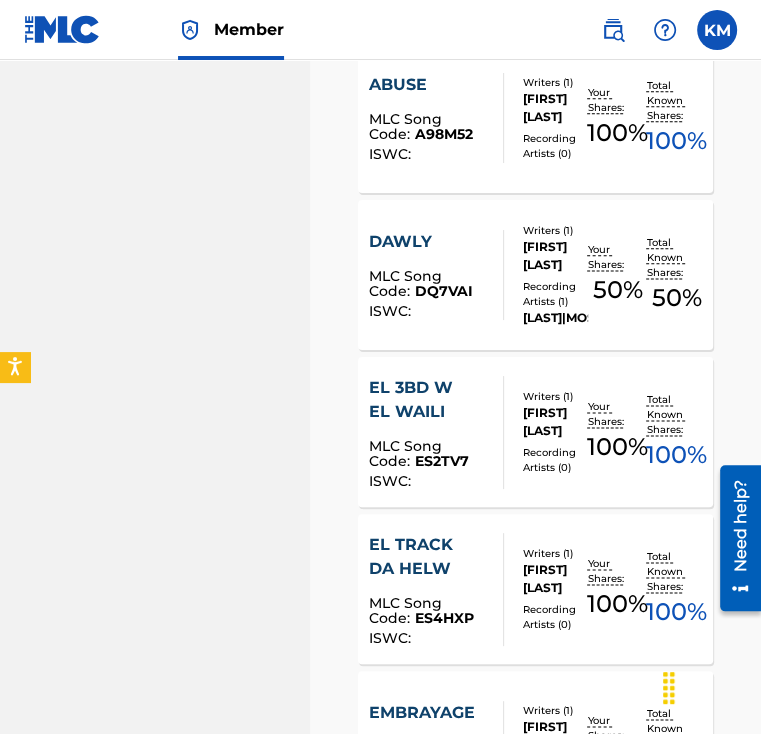 click on "EL 3BD W EL WAILI" at bounding box center (428, 400) 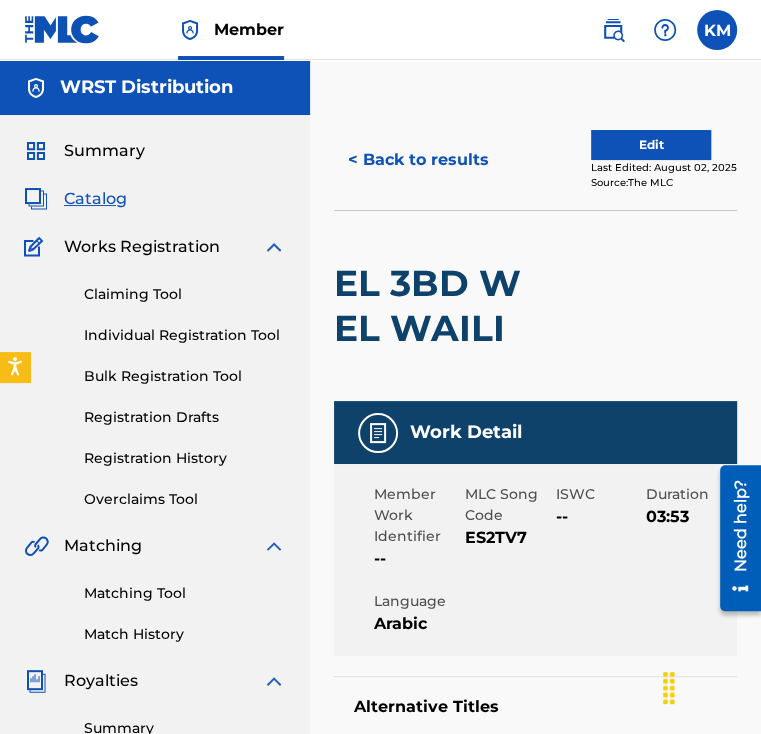 click on "EL 3BD W EL WAILI" at bounding box center [455, 306] 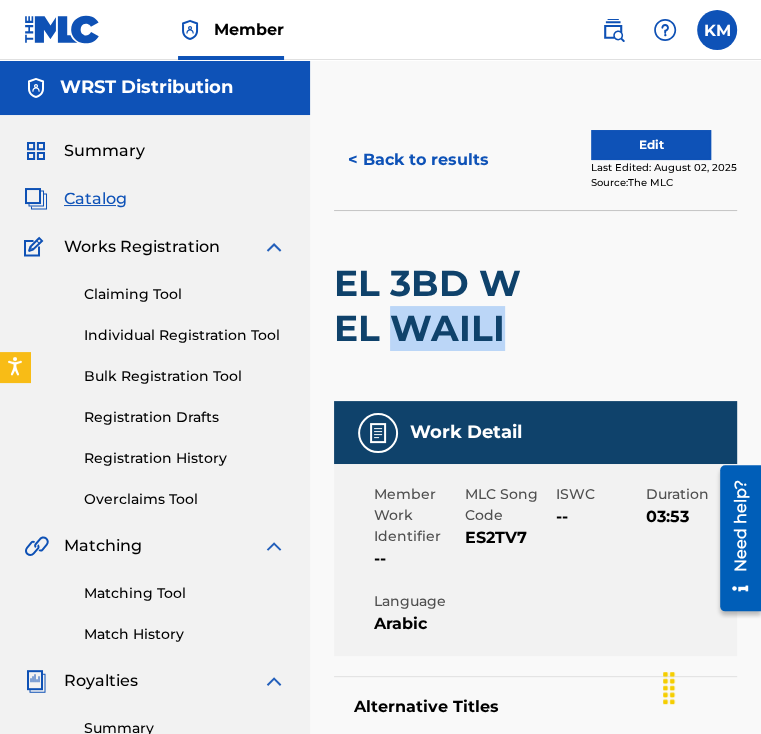 click on "EL 3BD W EL WAILI" at bounding box center [455, 306] 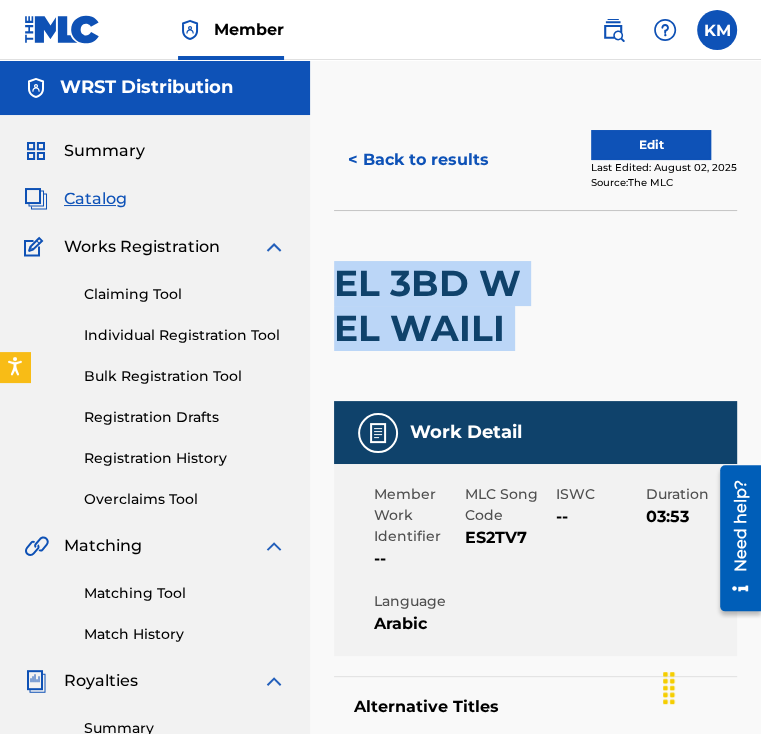 click on "EL 3BD W EL WAILI" at bounding box center (455, 306) 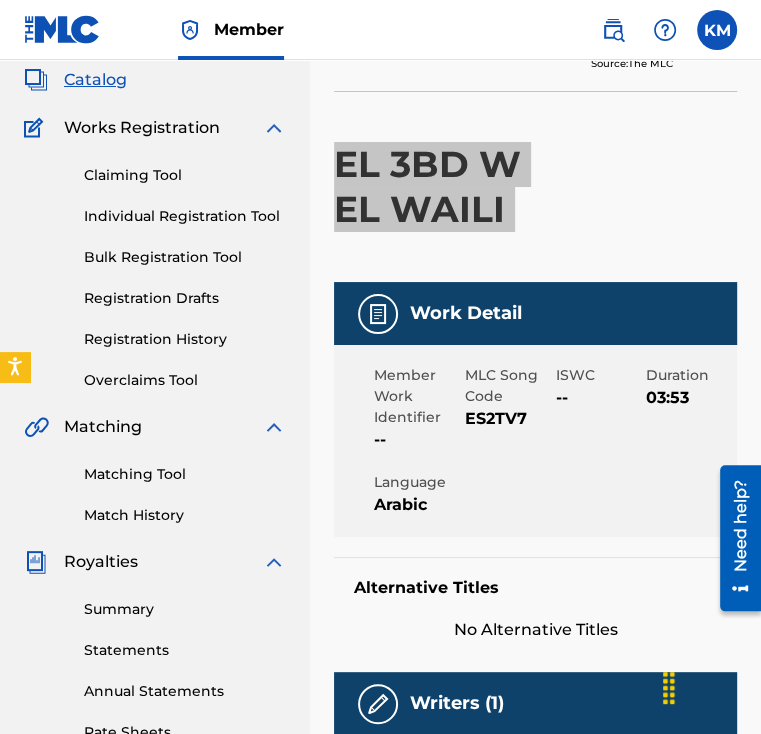 scroll, scrollTop: 120, scrollLeft: 0, axis: vertical 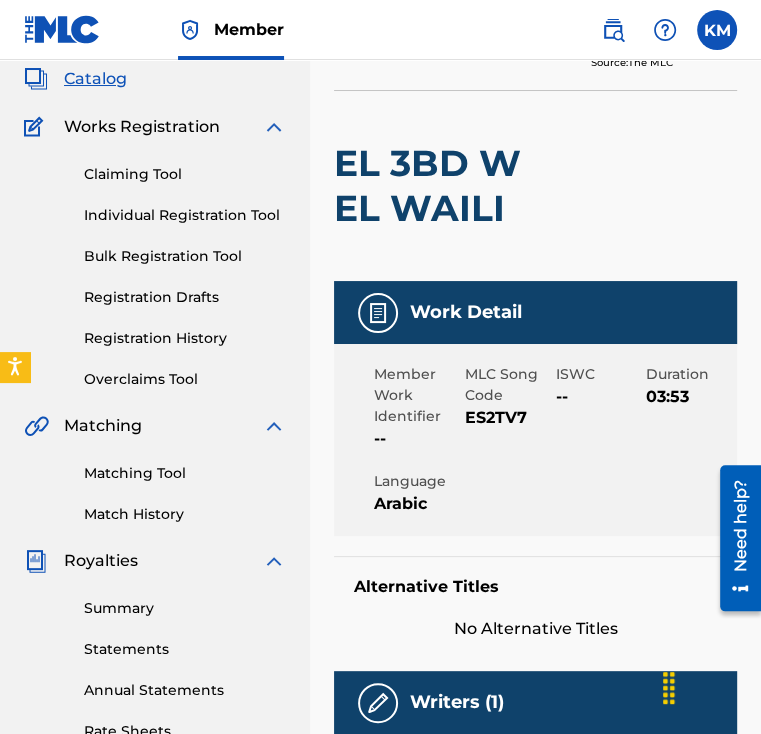 click on "ES2TV7" at bounding box center (508, 418) 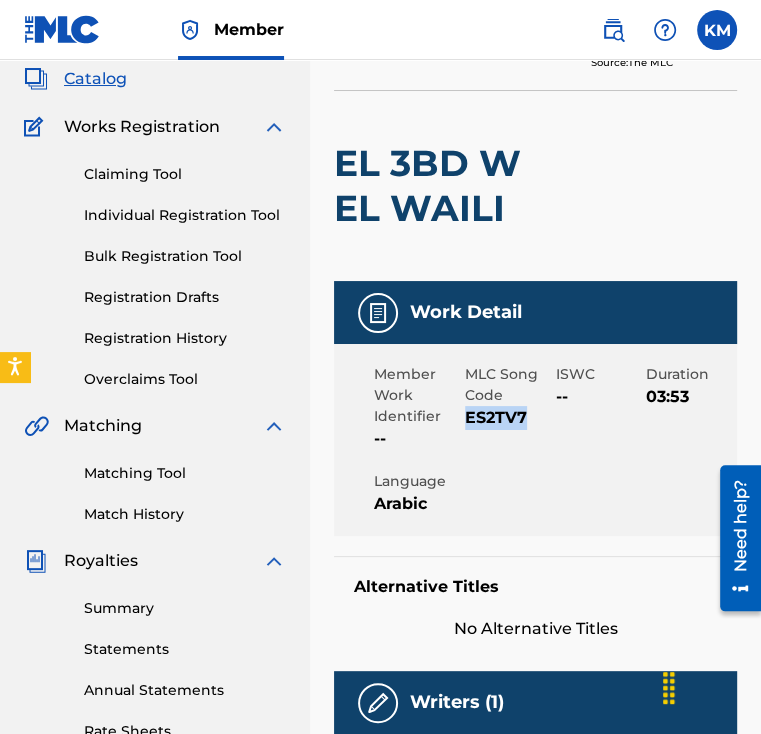 click on "ES2TV7" at bounding box center [508, 418] 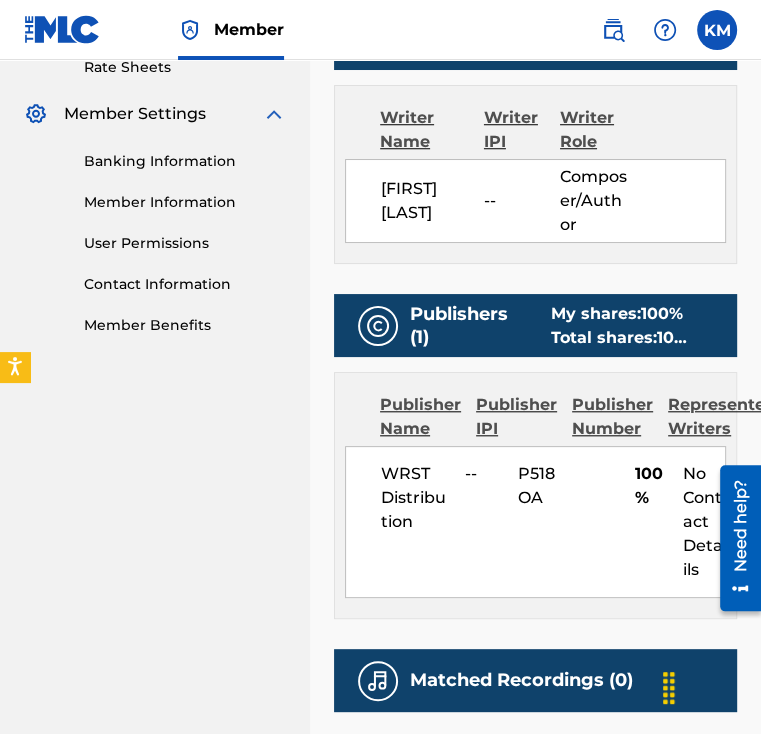 scroll, scrollTop: 796, scrollLeft: 0, axis: vertical 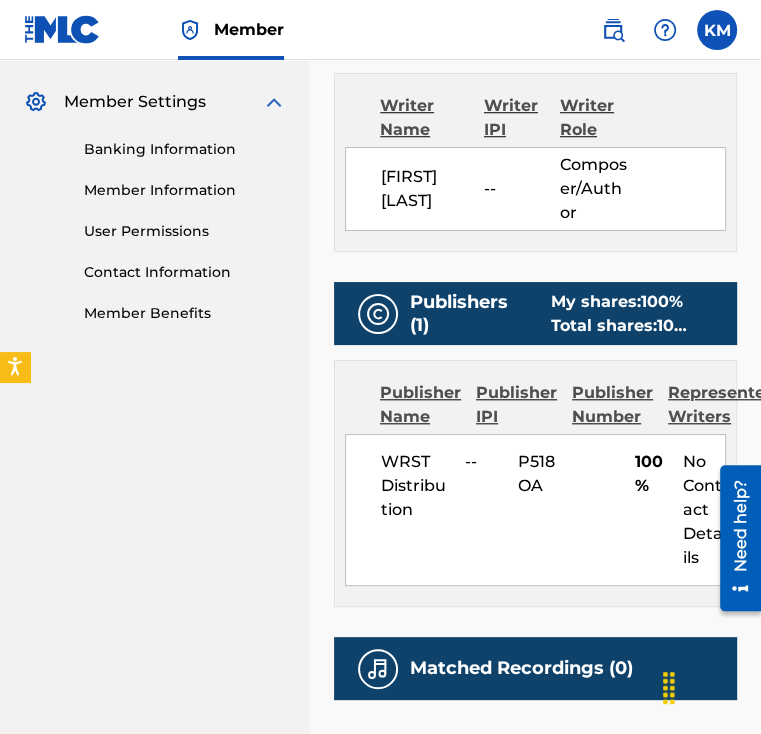 click on "P518OA" at bounding box center [539, 474] 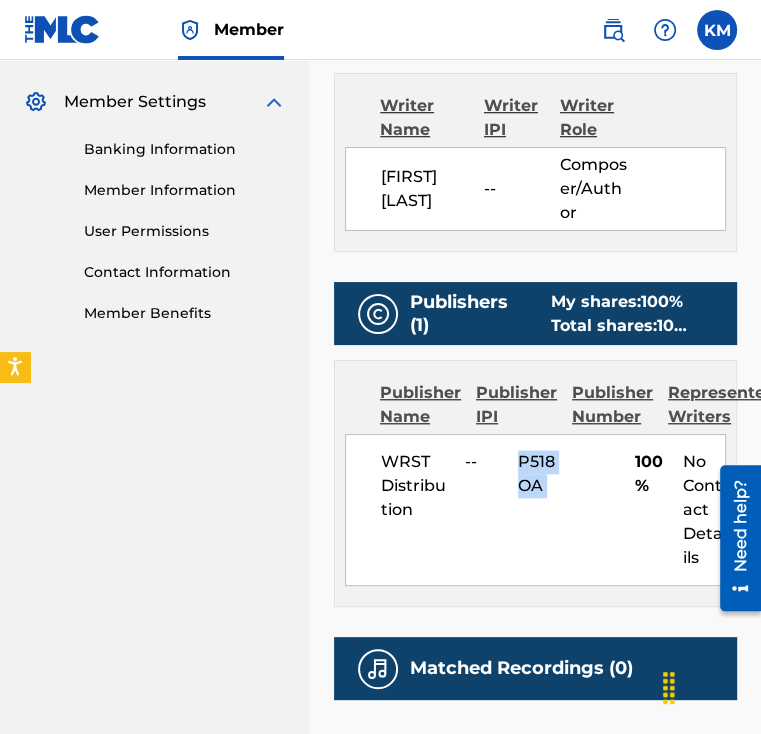 click on "P518OA" at bounding box center [539, 474] 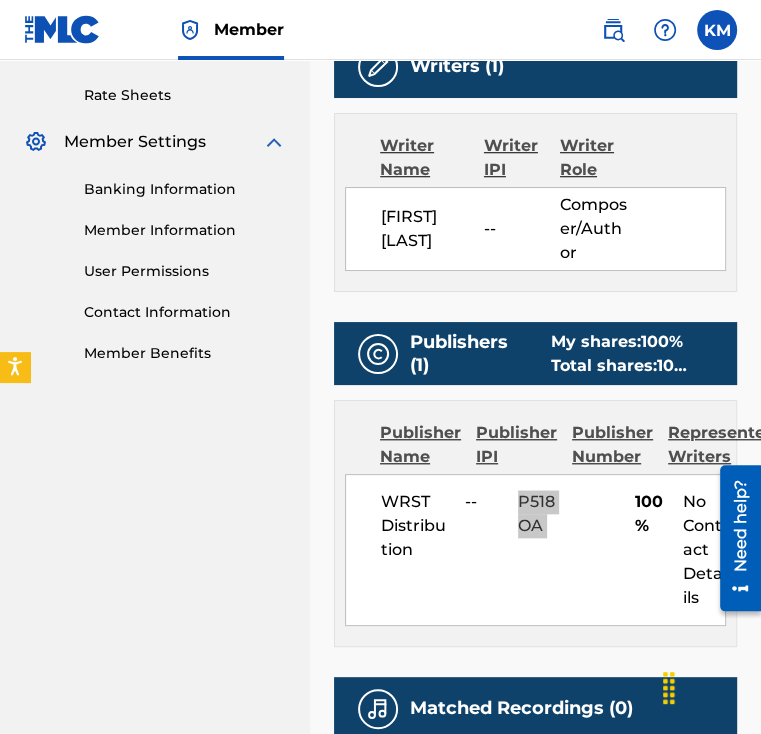 scroll, scrollTop: 986, scrollLeft: 0, axis: vertical 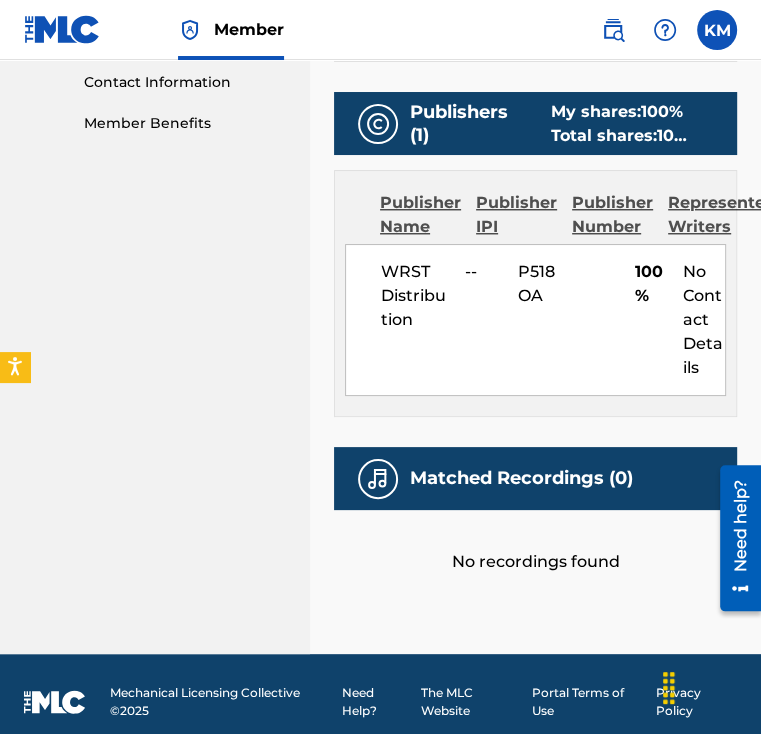drag, startPoint x: 524, startPoint y: 562, endPoint x: 364, endPoint y: 234, distance: 364.94382 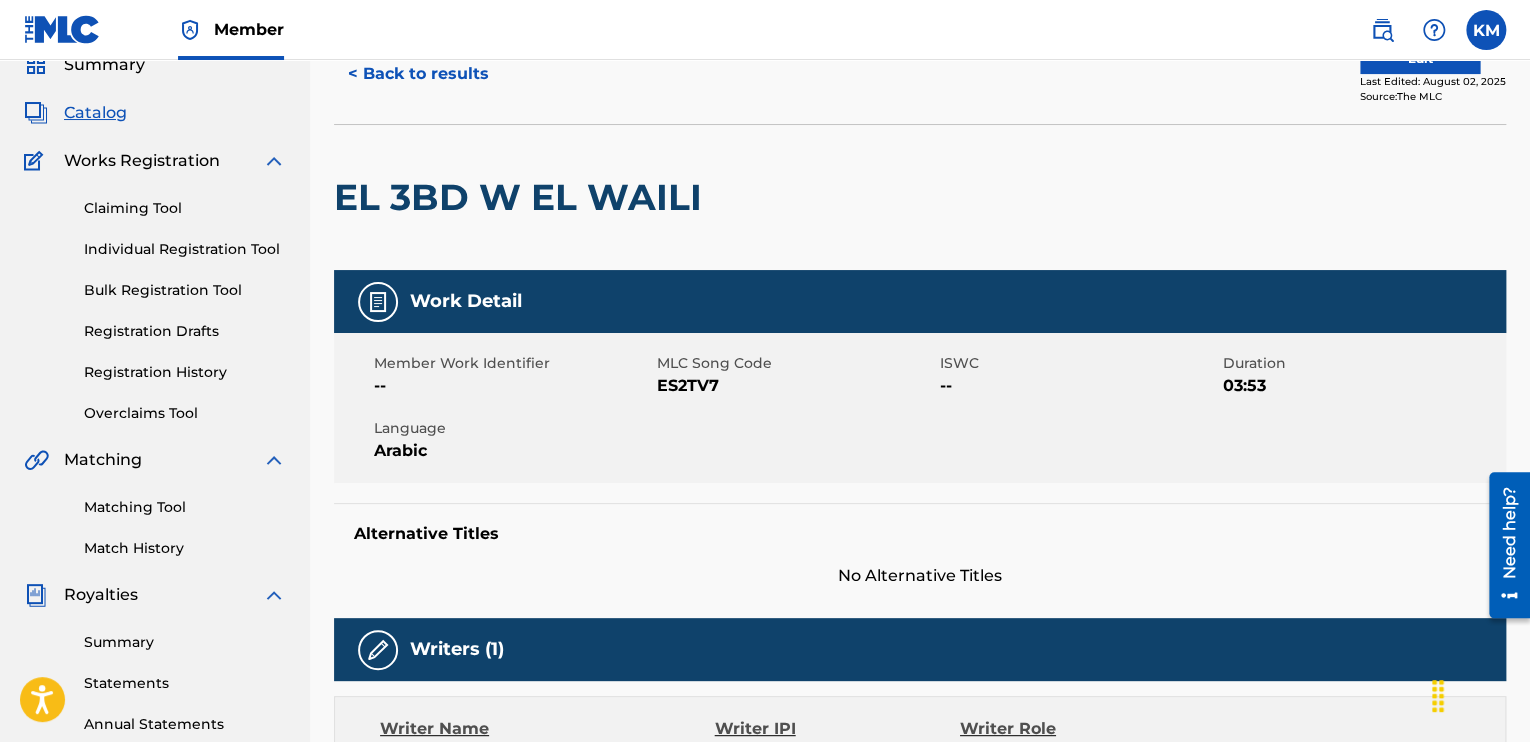 scroll, scrollTop: 0, scrollLeft: 0, axis: both 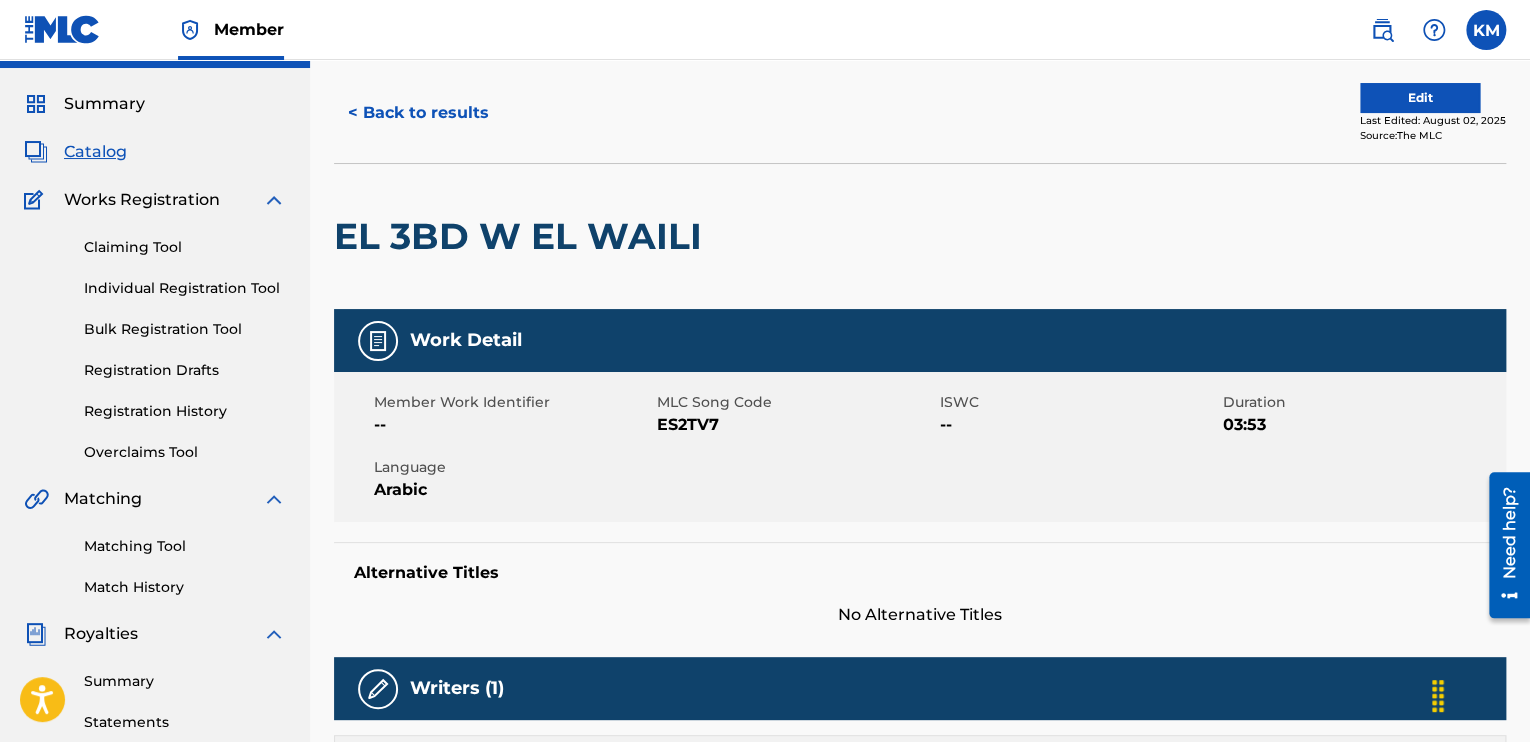 click on "< Back to results" at bounding box center [418, 113] 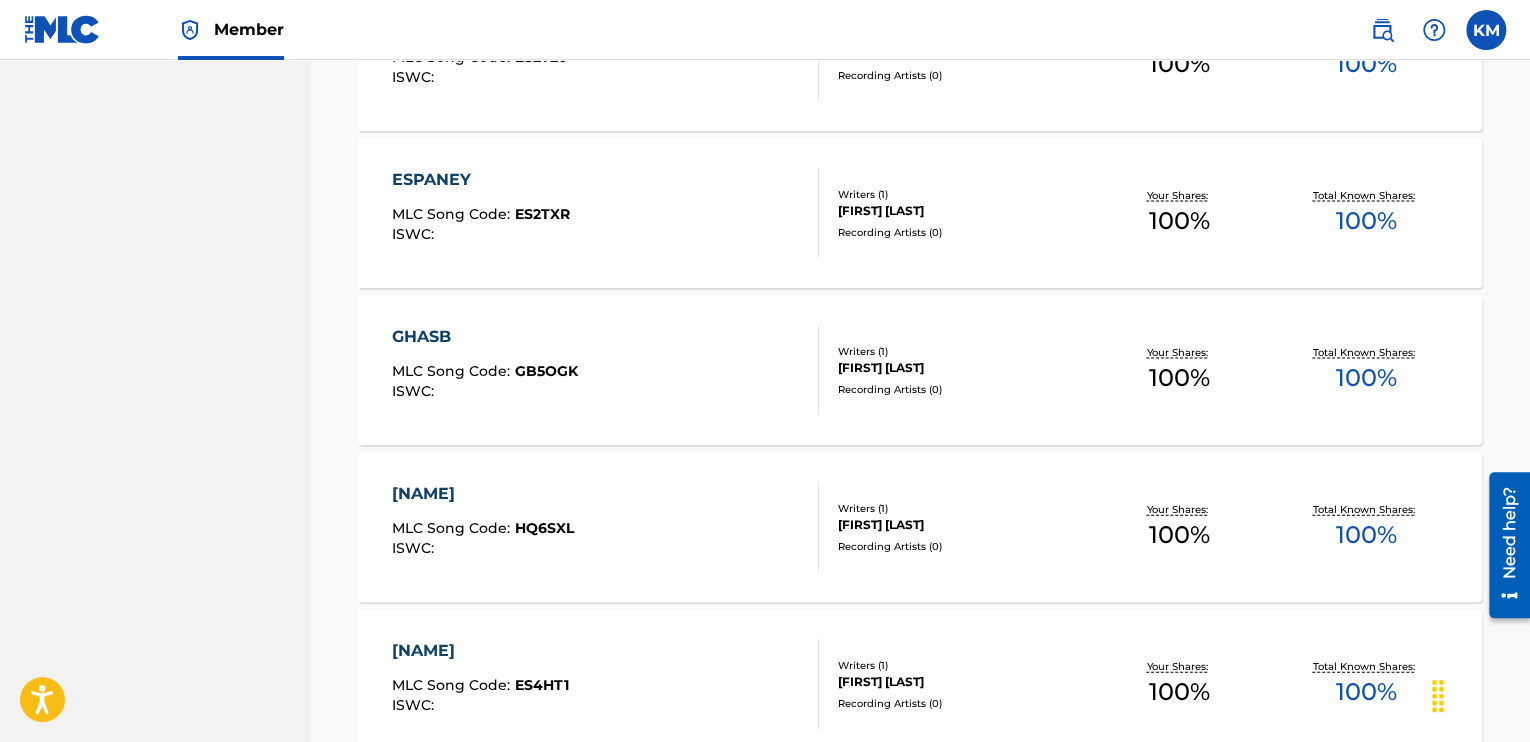 scroll, scrollTop: 2016, scrollLeft: 0, axis: vertical 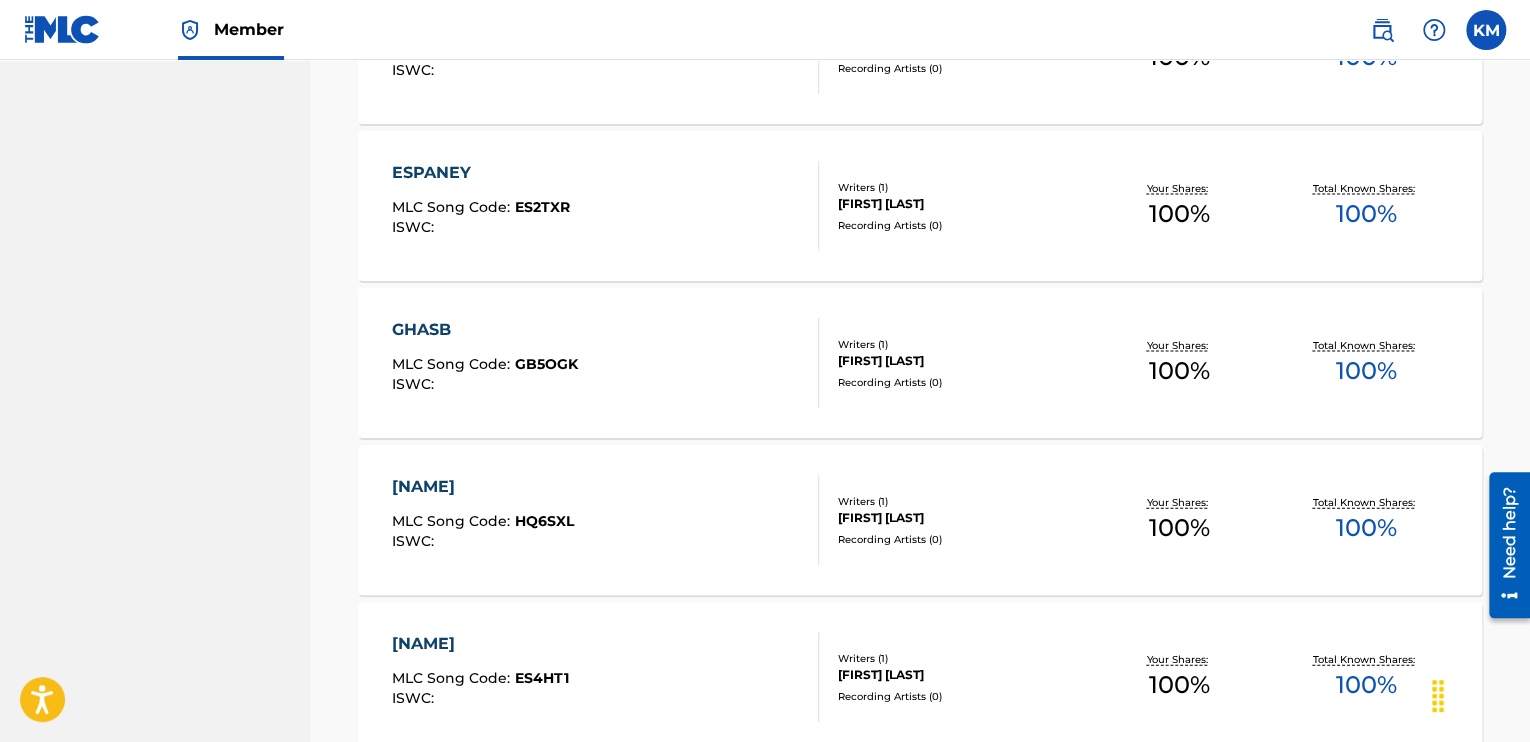 click on "GHASB MLC Song Code : GB5OGK ISWC : Writers ( 1 ) KAREEM GABER Recording Artists ( 0 ) Your Shares: 100 % Total Known Shares: 100 %" at bounding box center [920, 363] 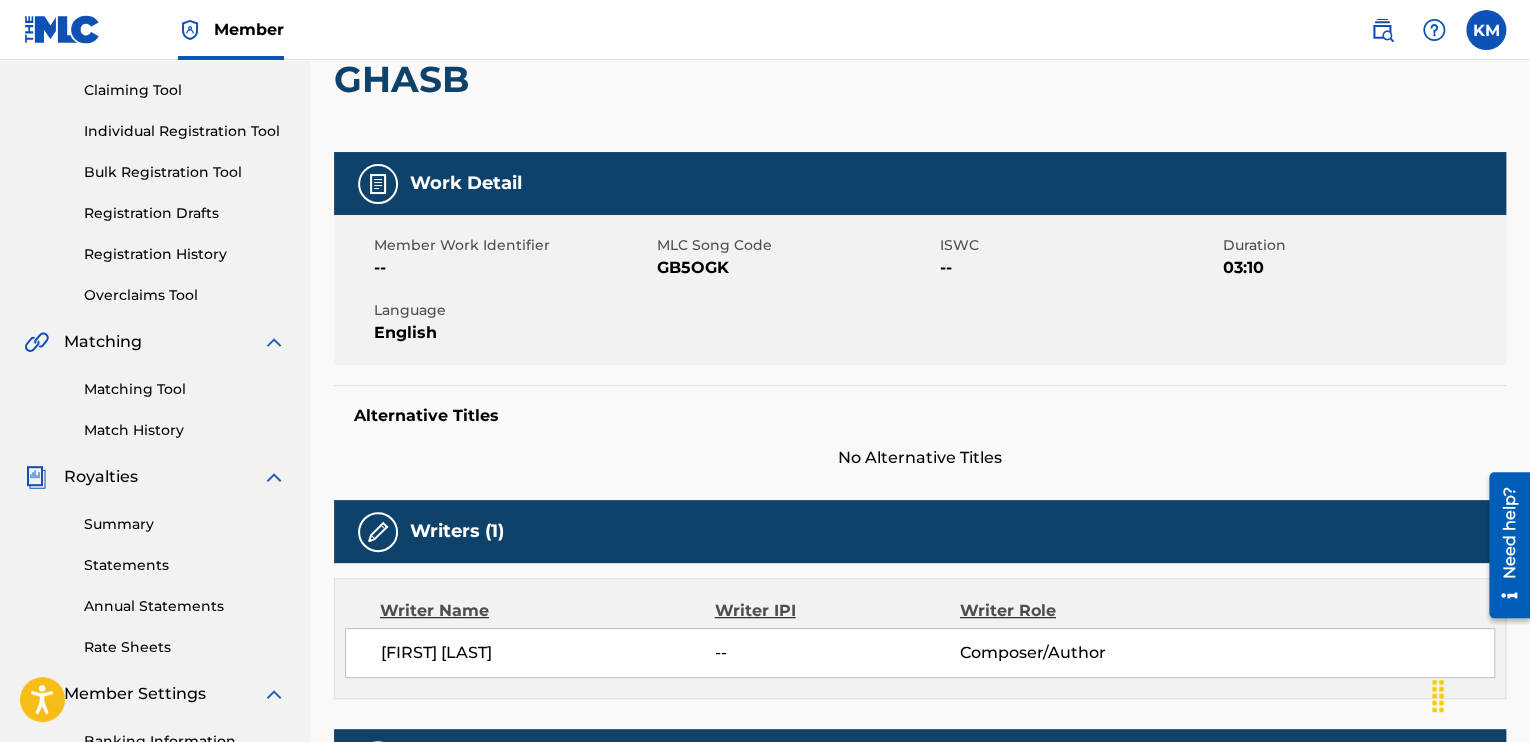 scroll, scrollTop: 204, scrollLeft: 0, axis: vertical 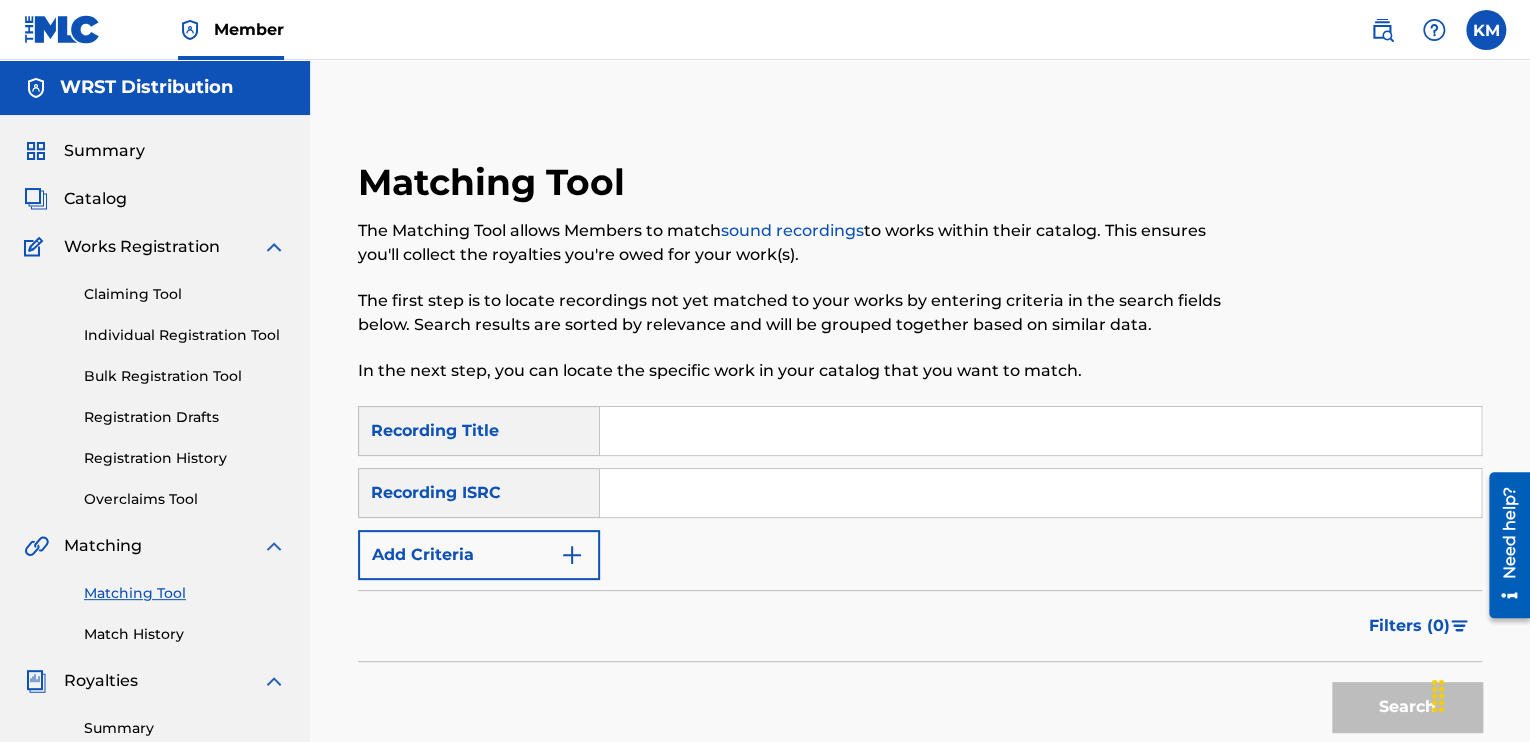 click at bounding box center [1040, 431] 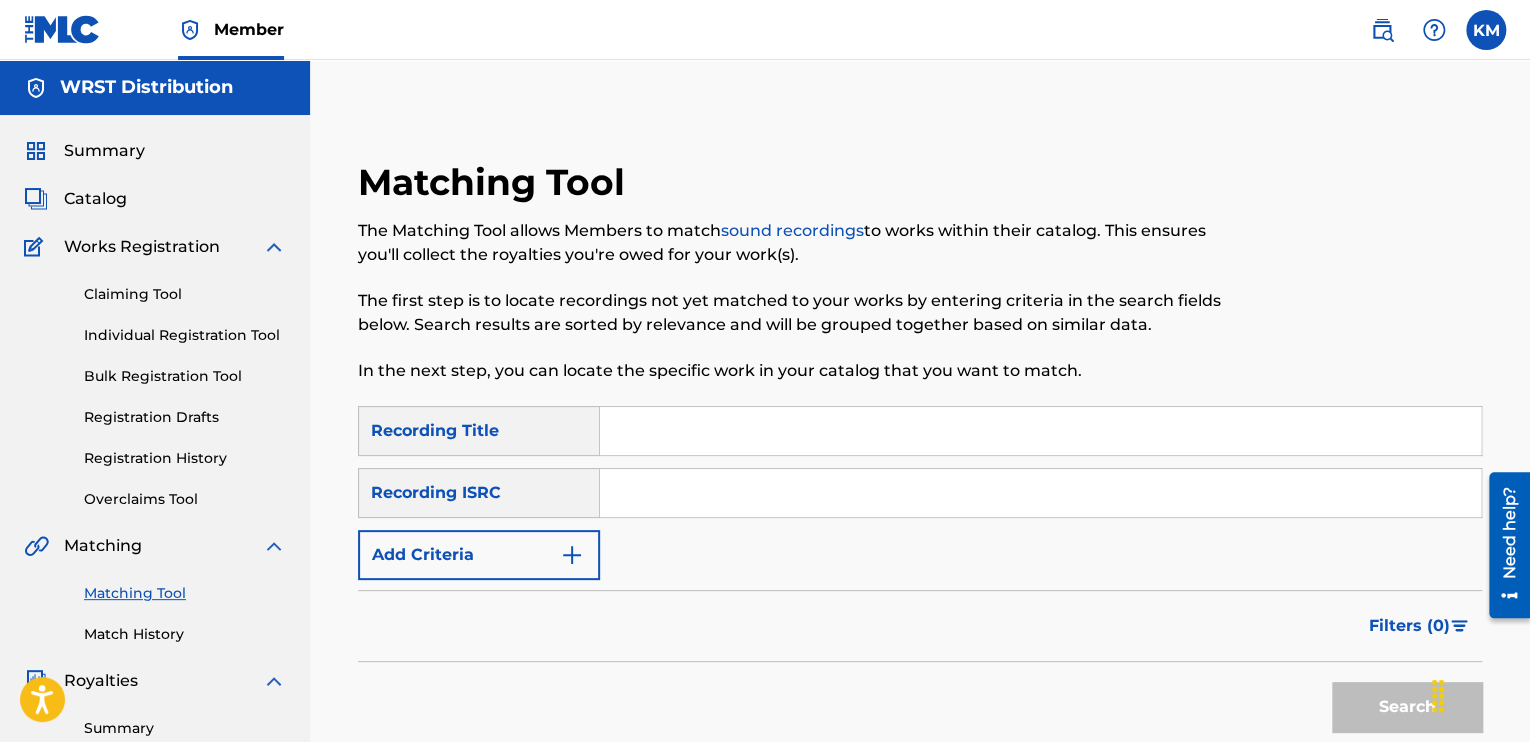 type on "Henna" 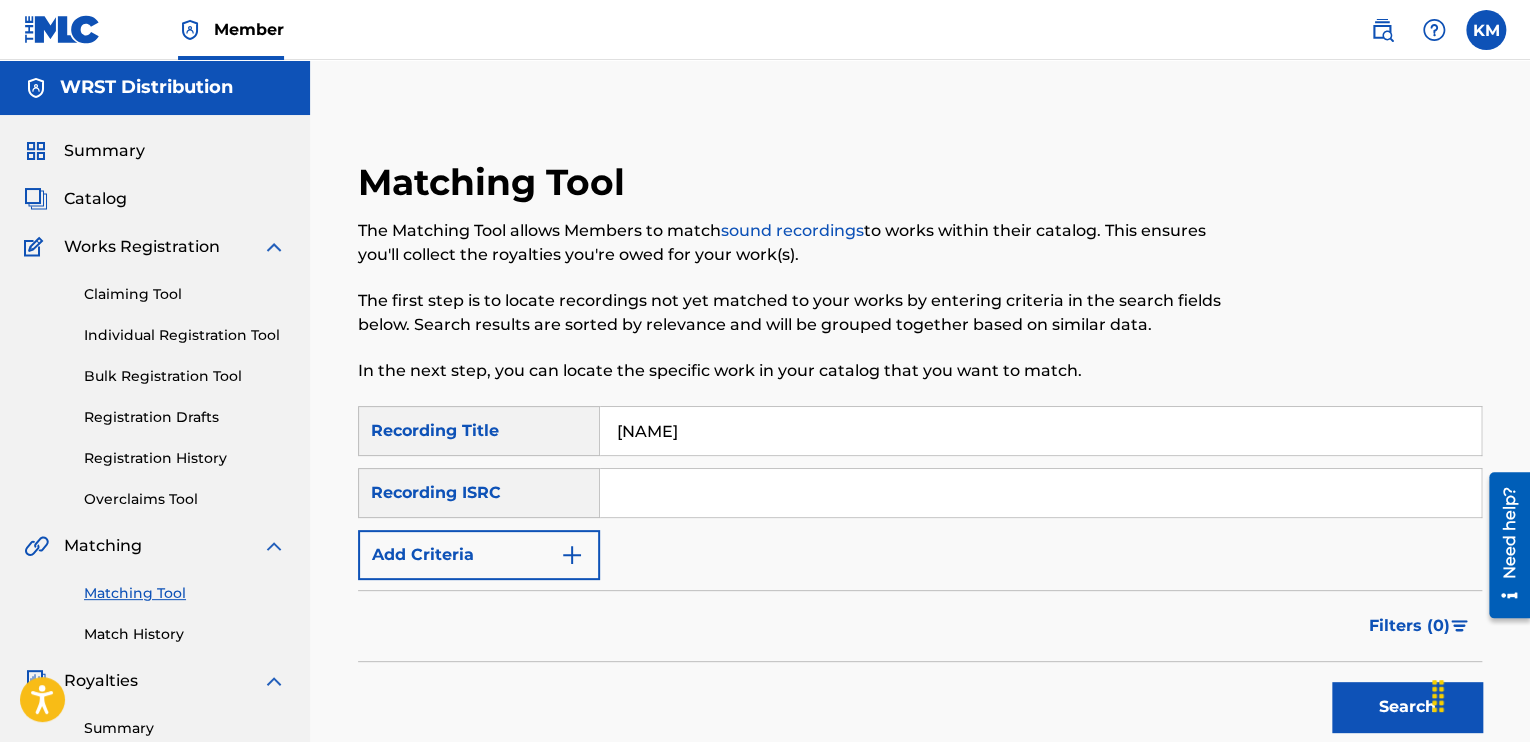 click at bounding box center [1040, 493] 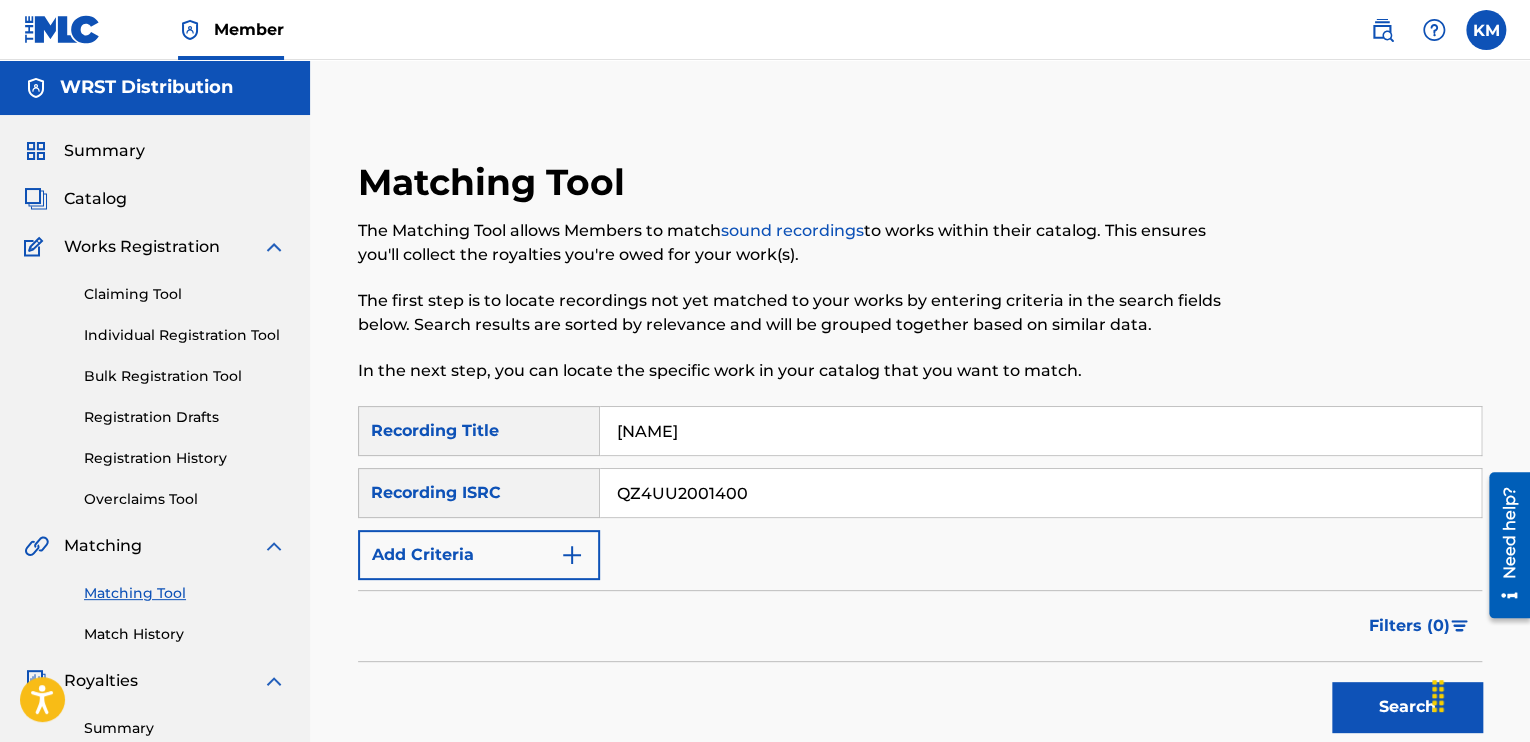 type on "QZ4UU2001400" 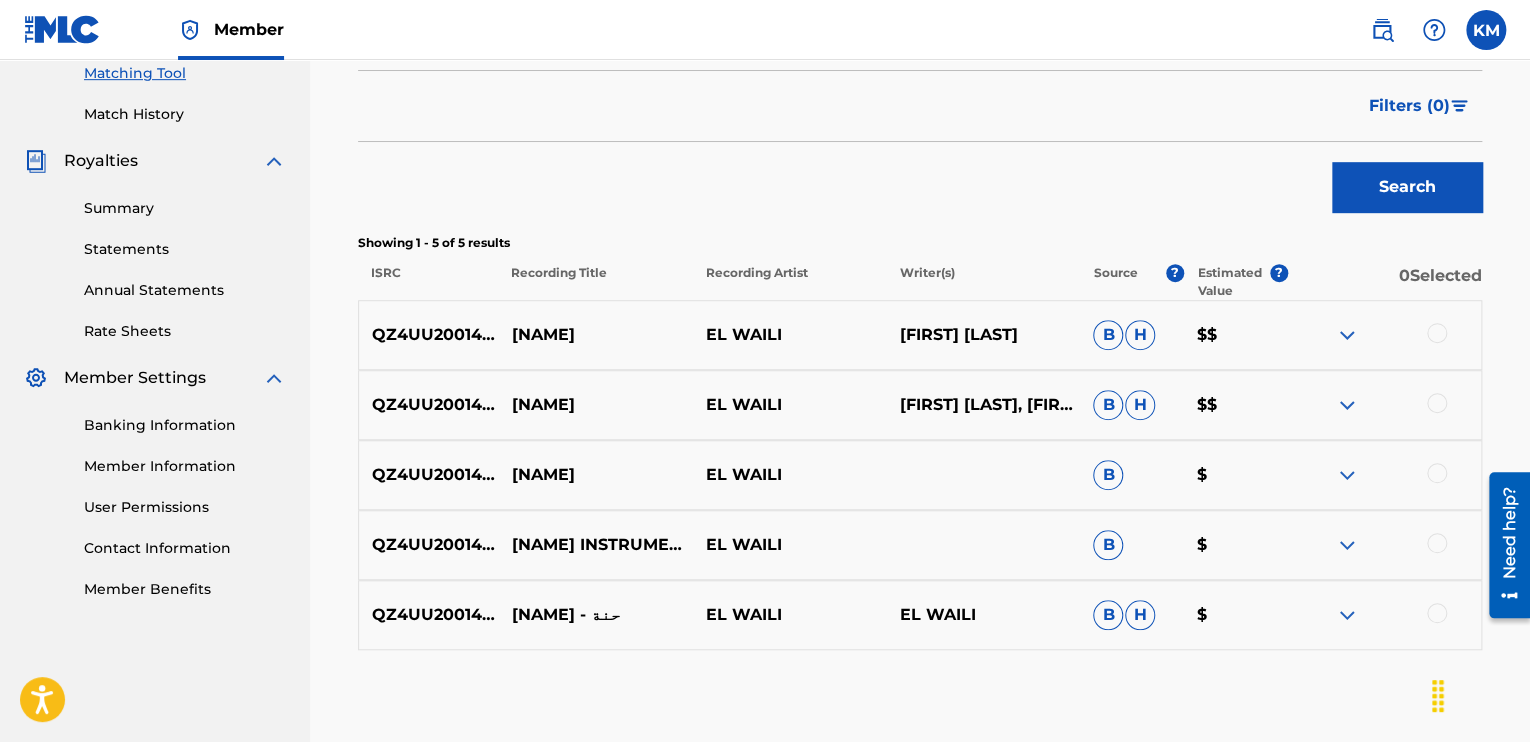 scroll, scrollTop: 532, scrollLeft: 0, axis: vertical 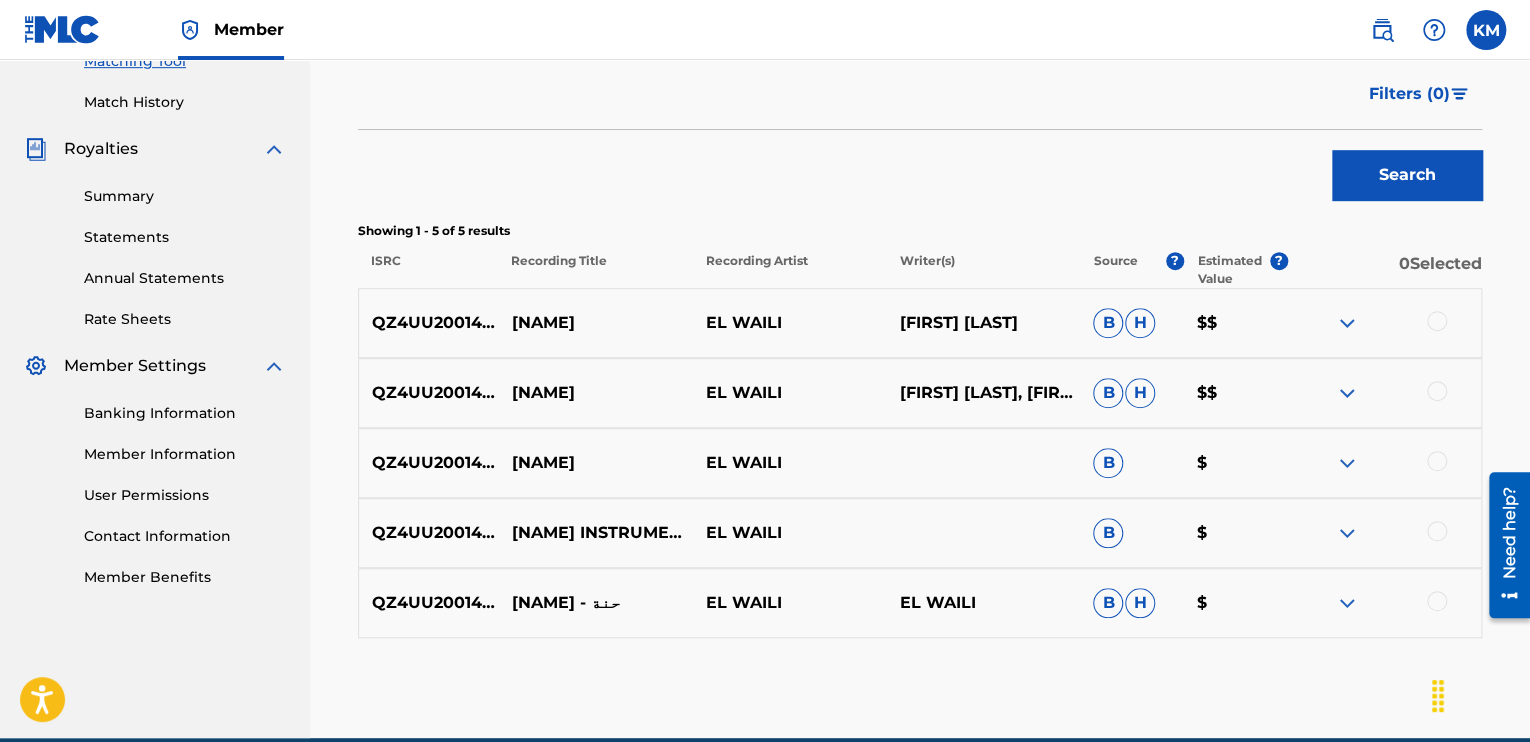click at bounding box center [1347, 323] 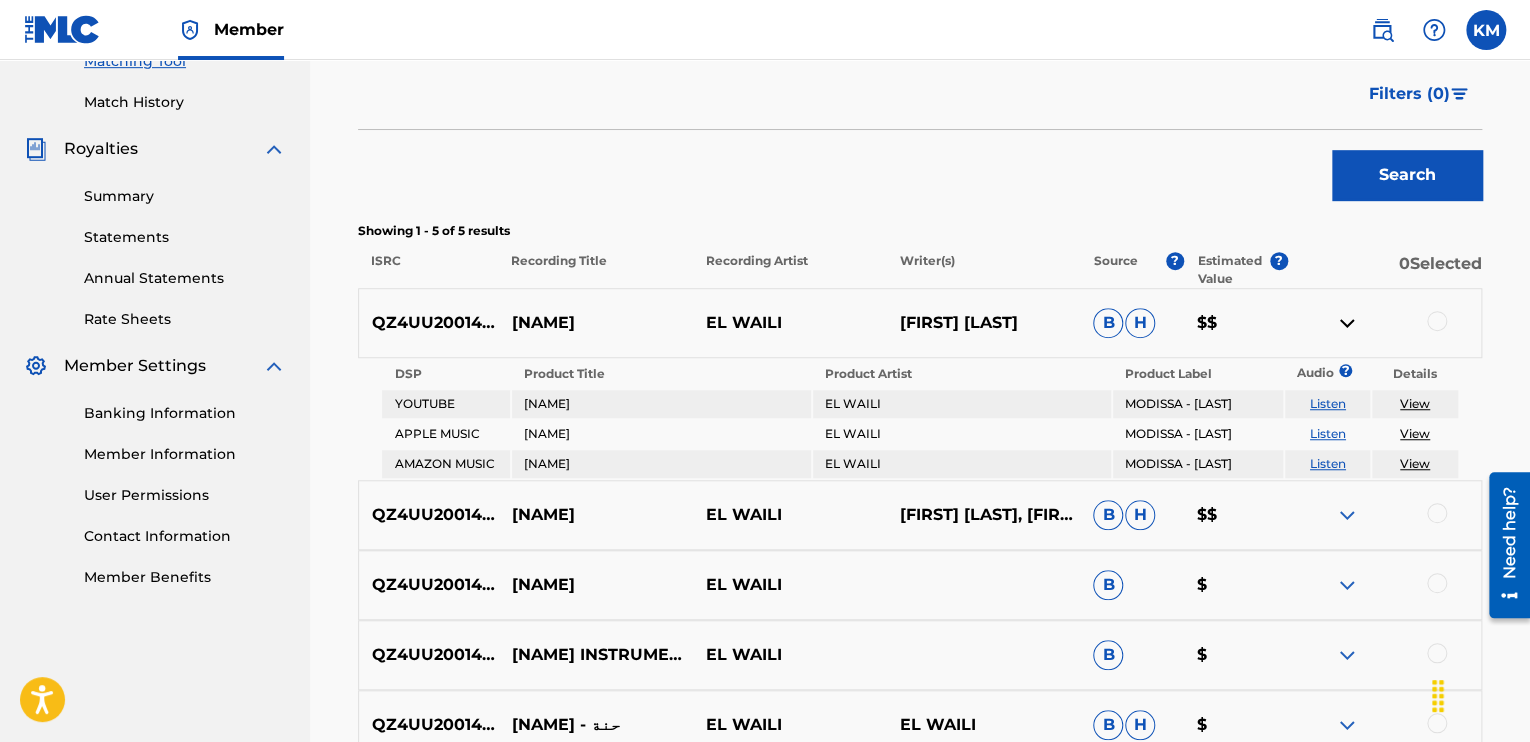 click at bounding box center (1347, 515) 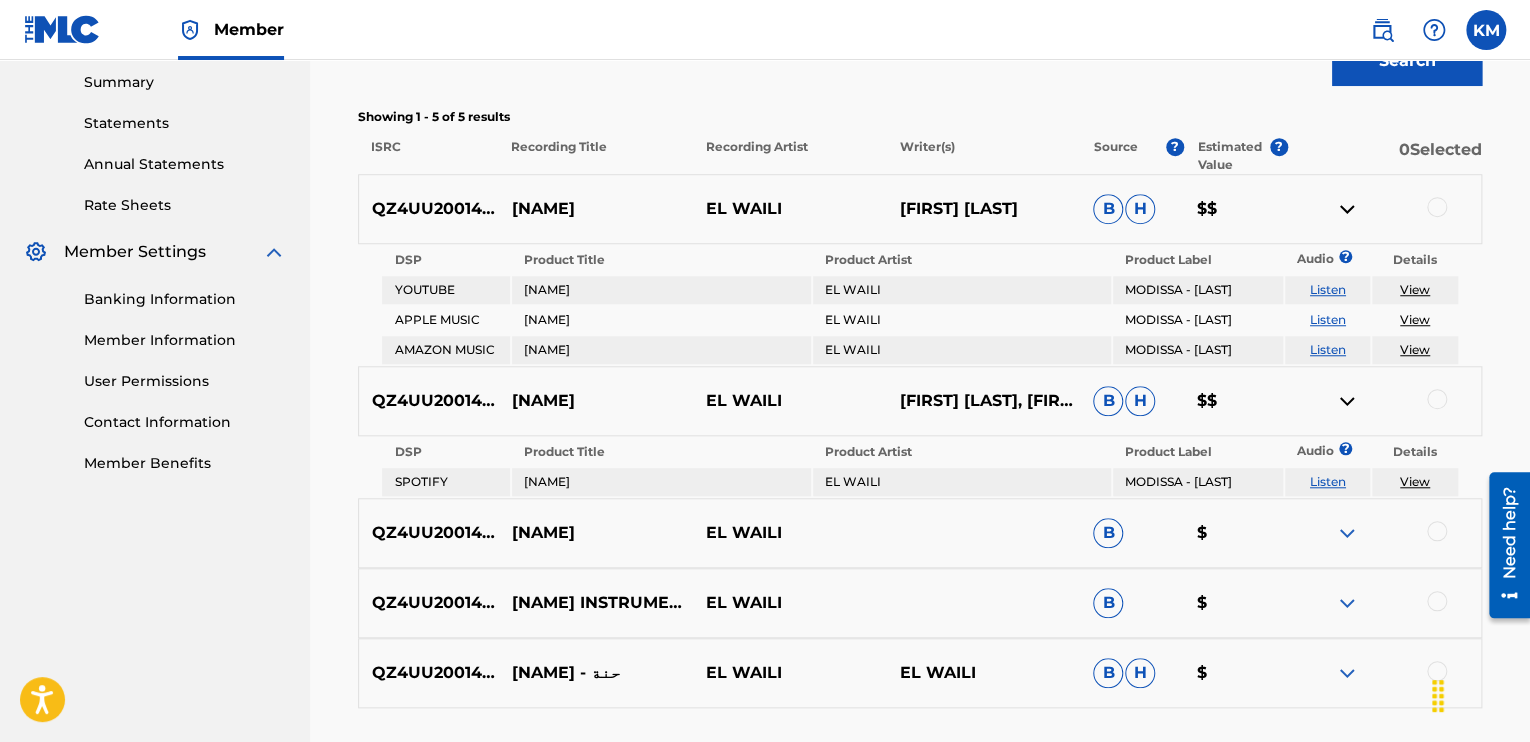 scroll, scrollTop: 648, scrollLeft: 0, axis: vertical 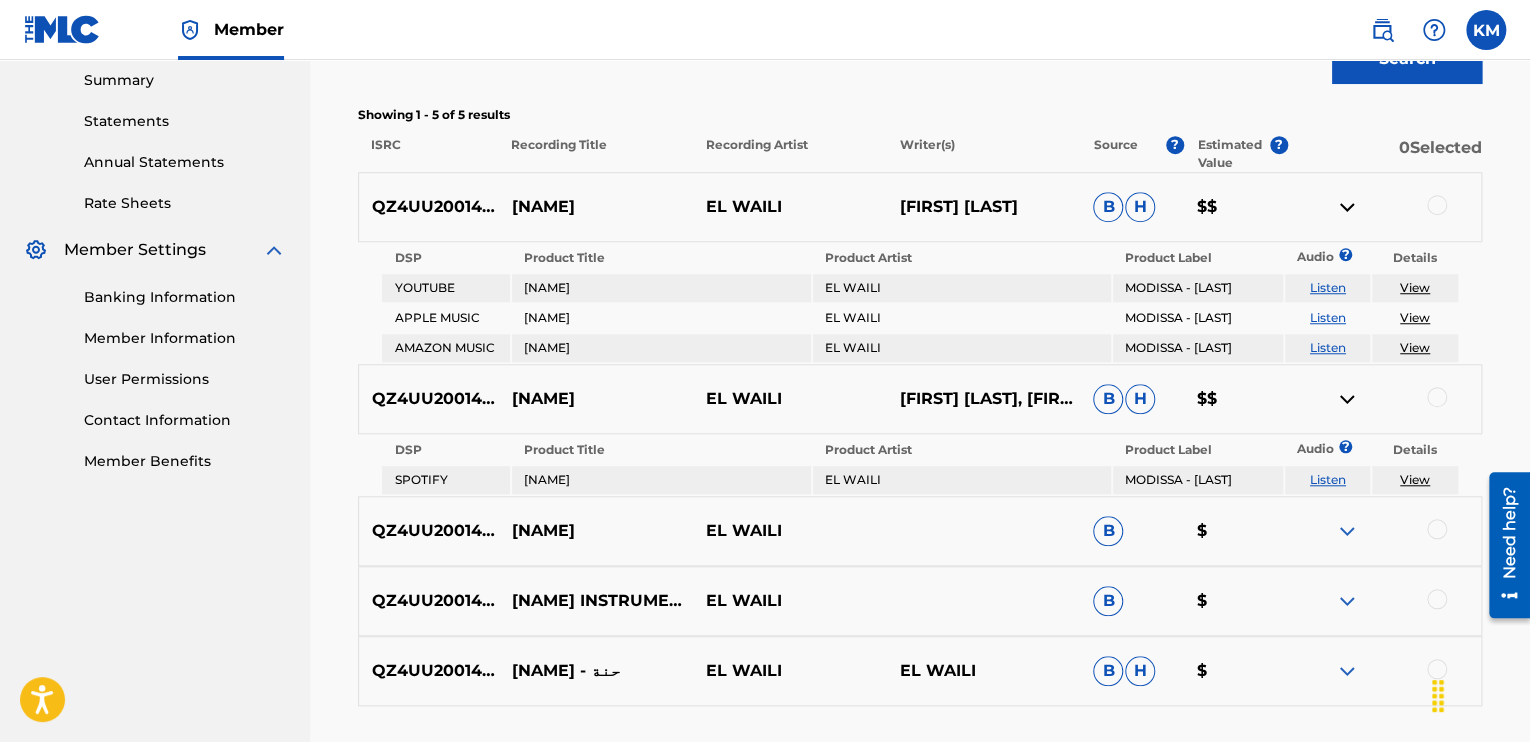 click at bounding box center (1347, 531) 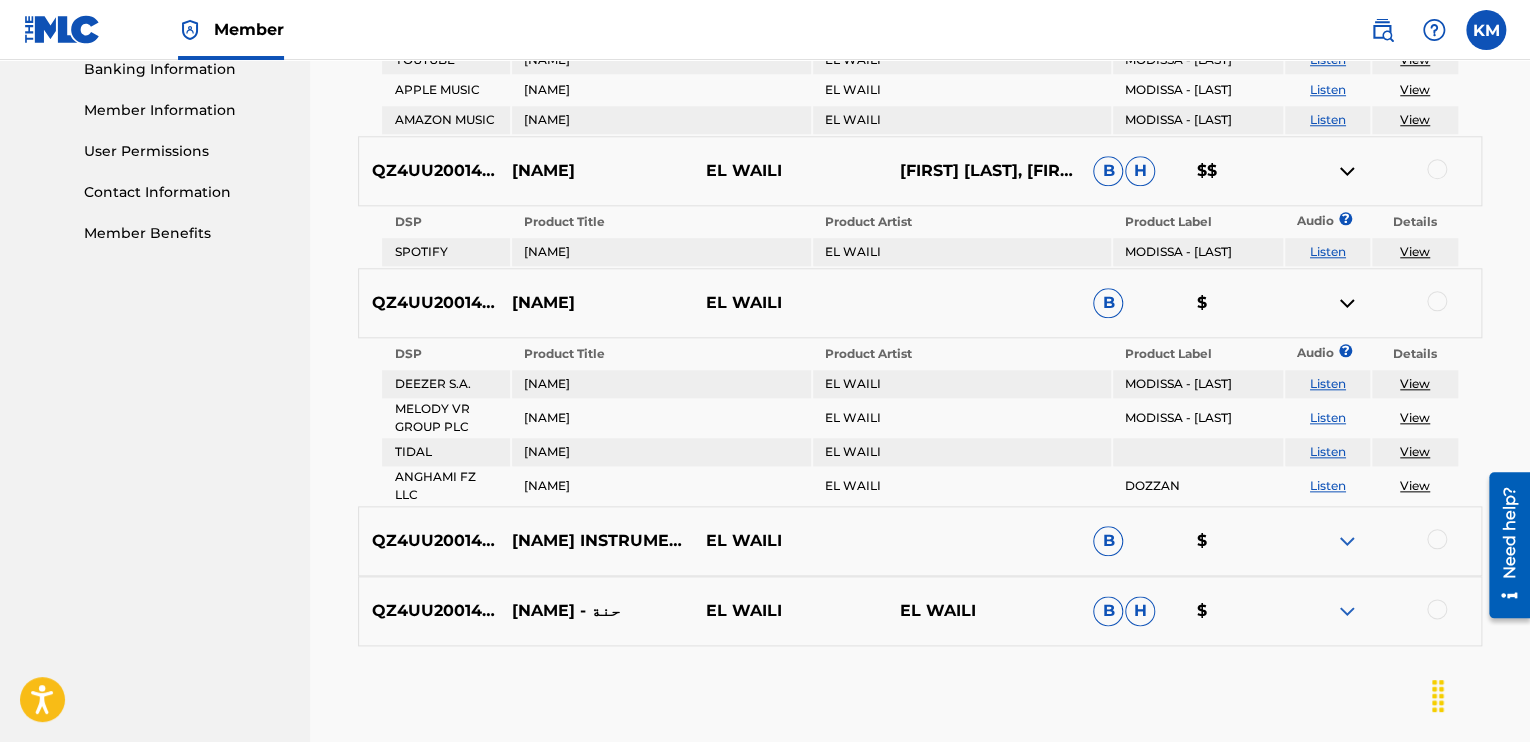 click at bounding box center [1347, 541] 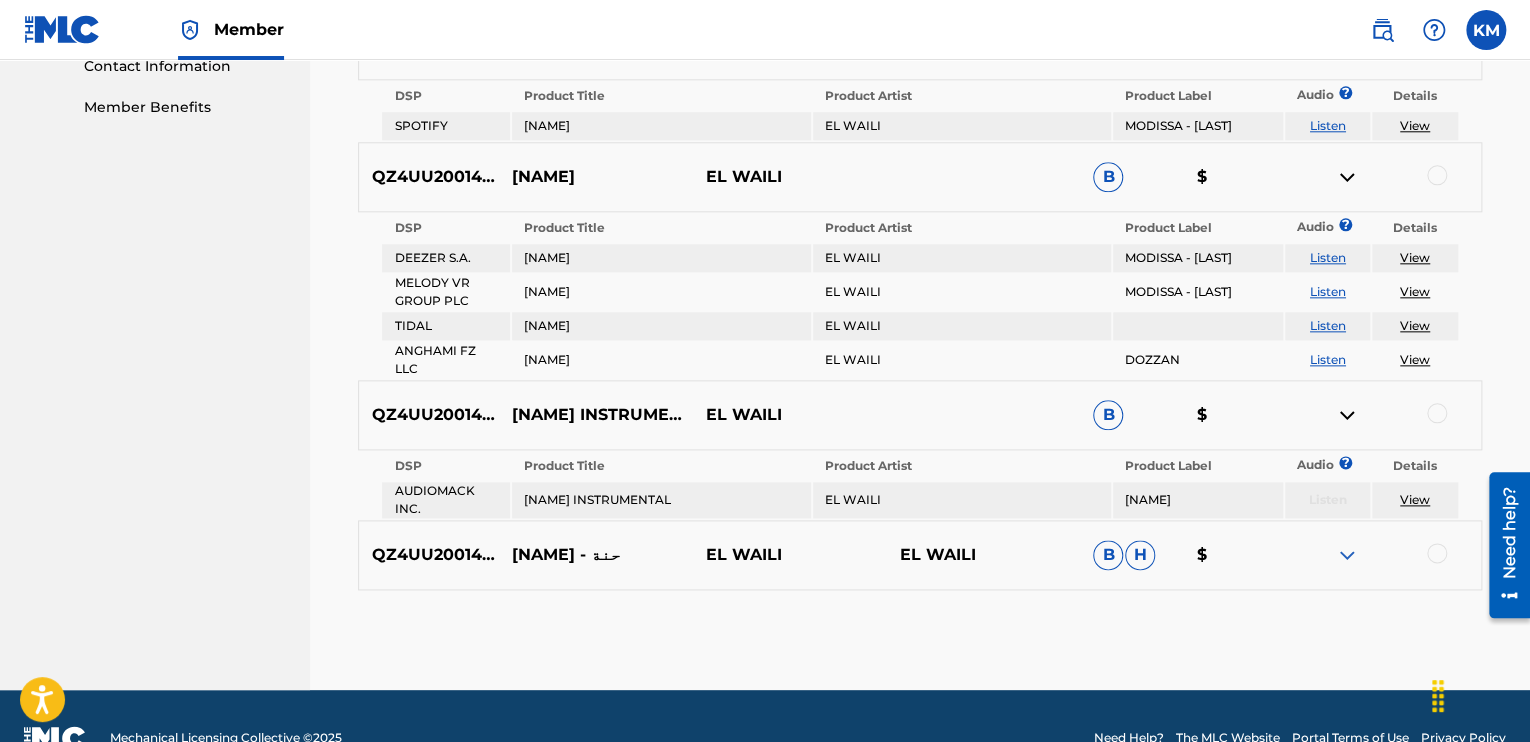 scroll, scrollTop: 1006, scrollLeft: 0, axis: vertical 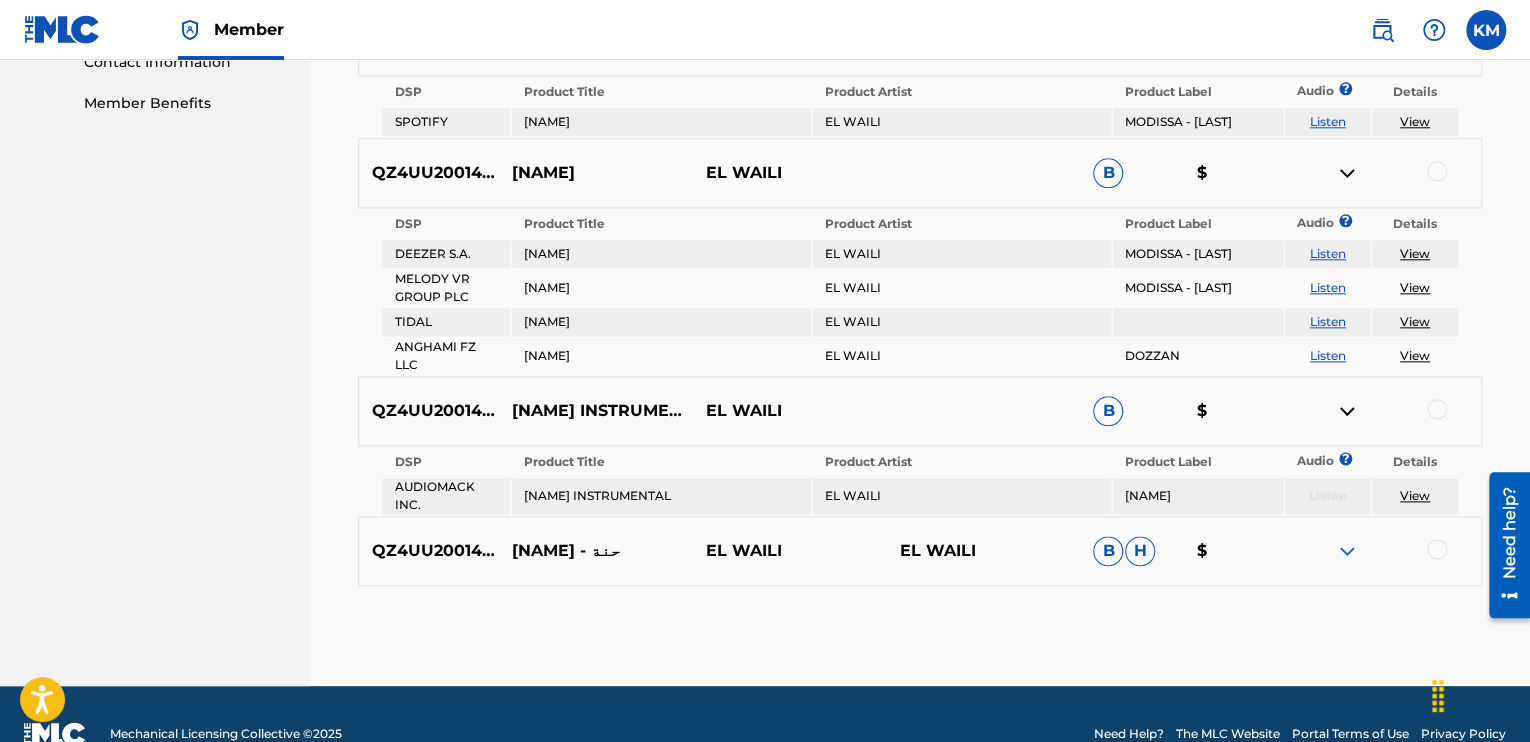 click at bounding box center [1347, 551] 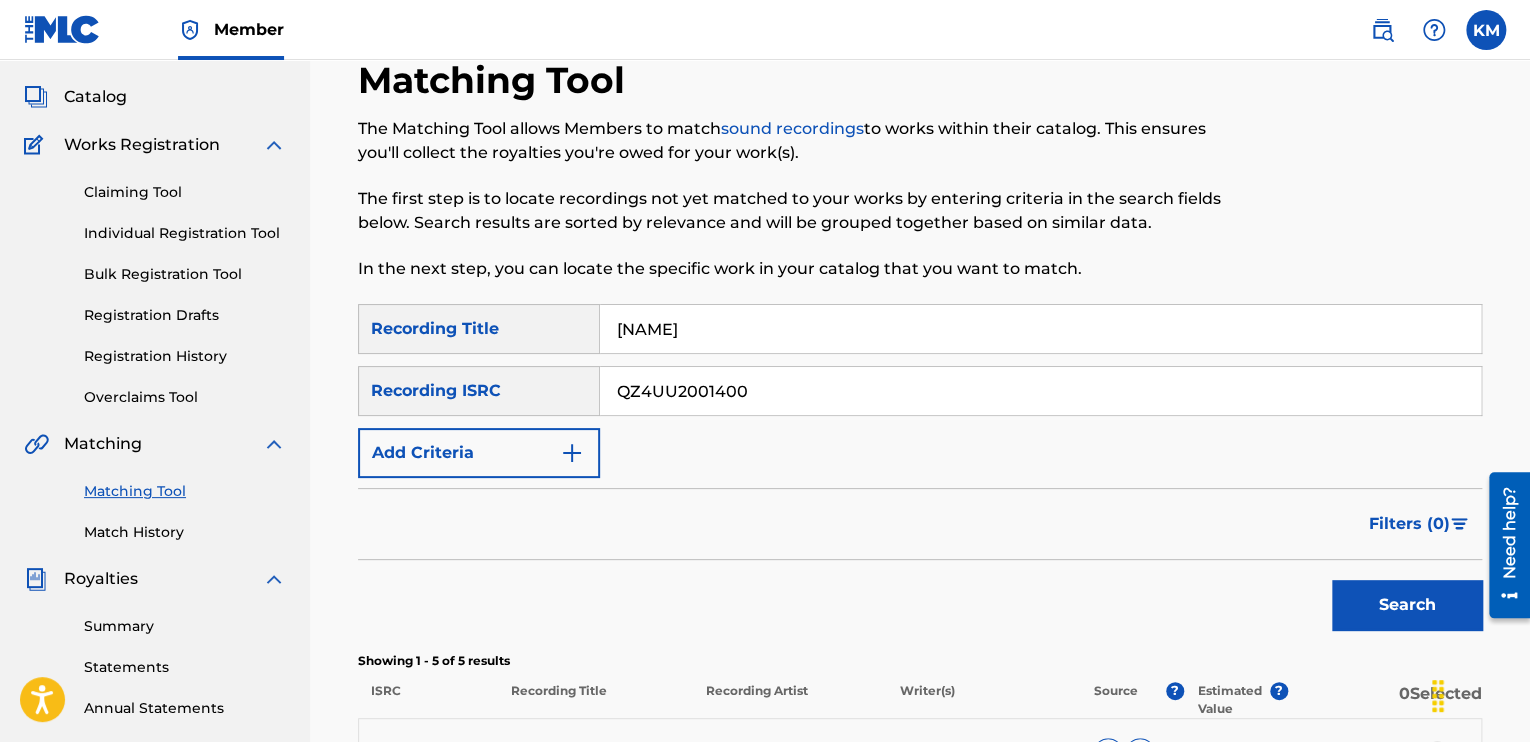 scroll, scrollTop: 96, scrollLeft: 0, axis: vertical 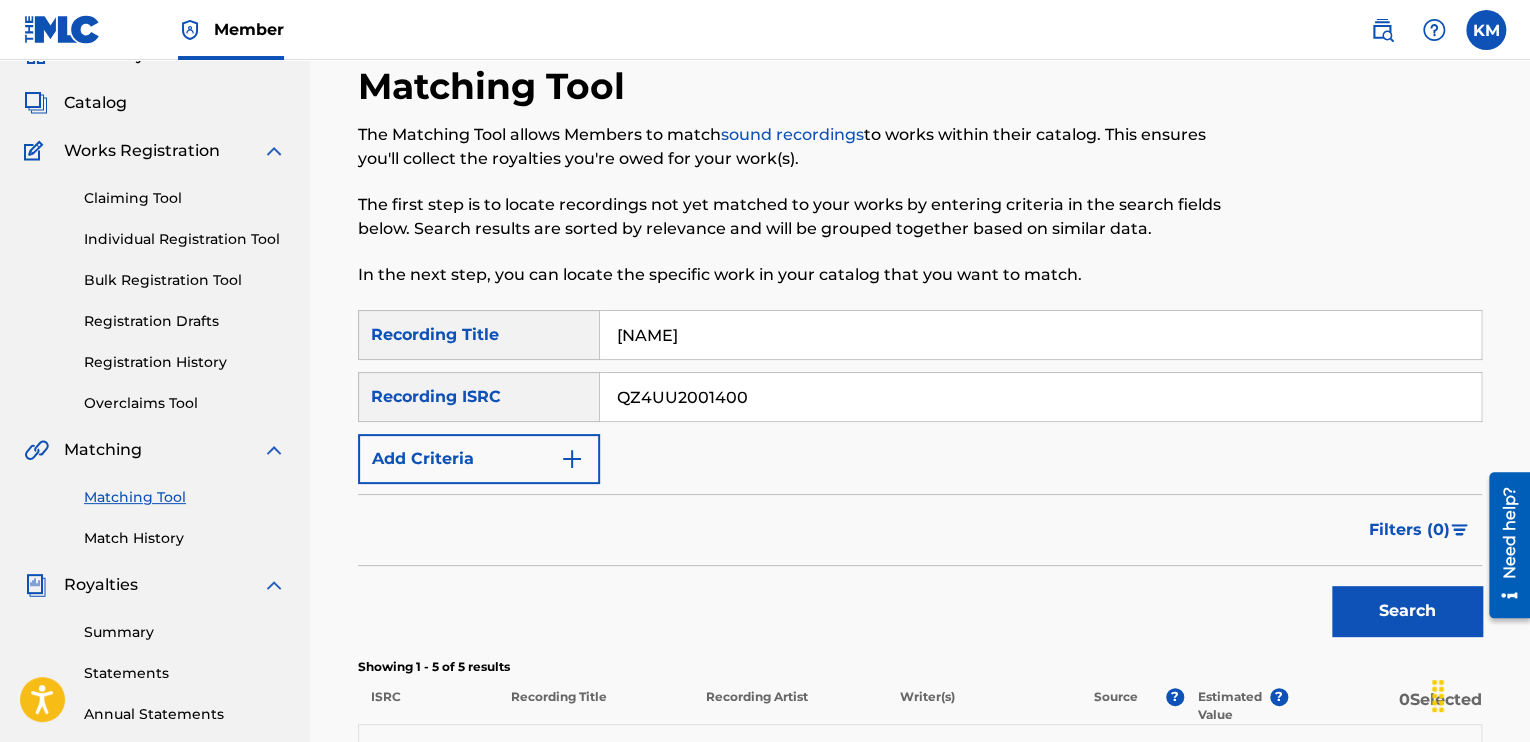 click on "Add Criteria" at bounding box center [479, 459] 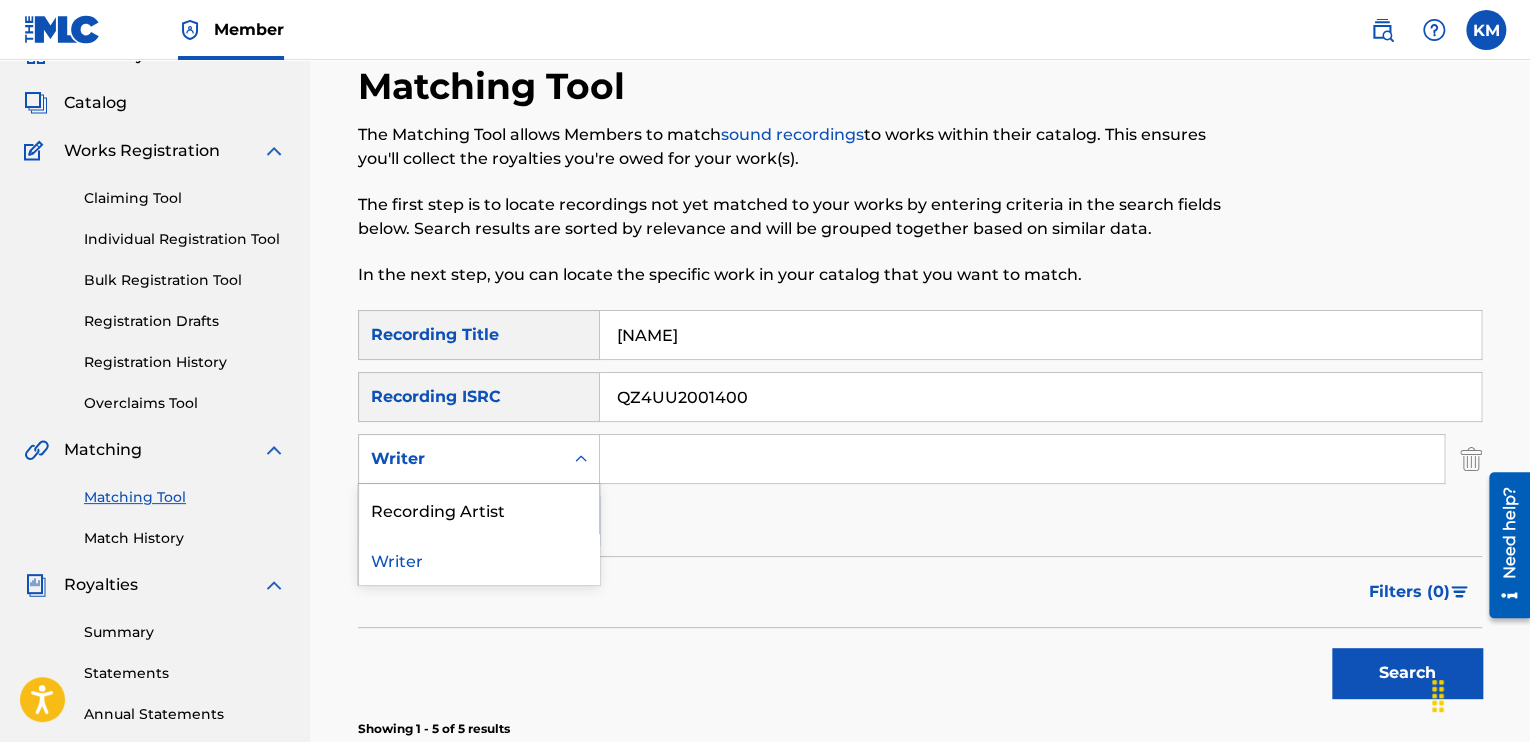 click 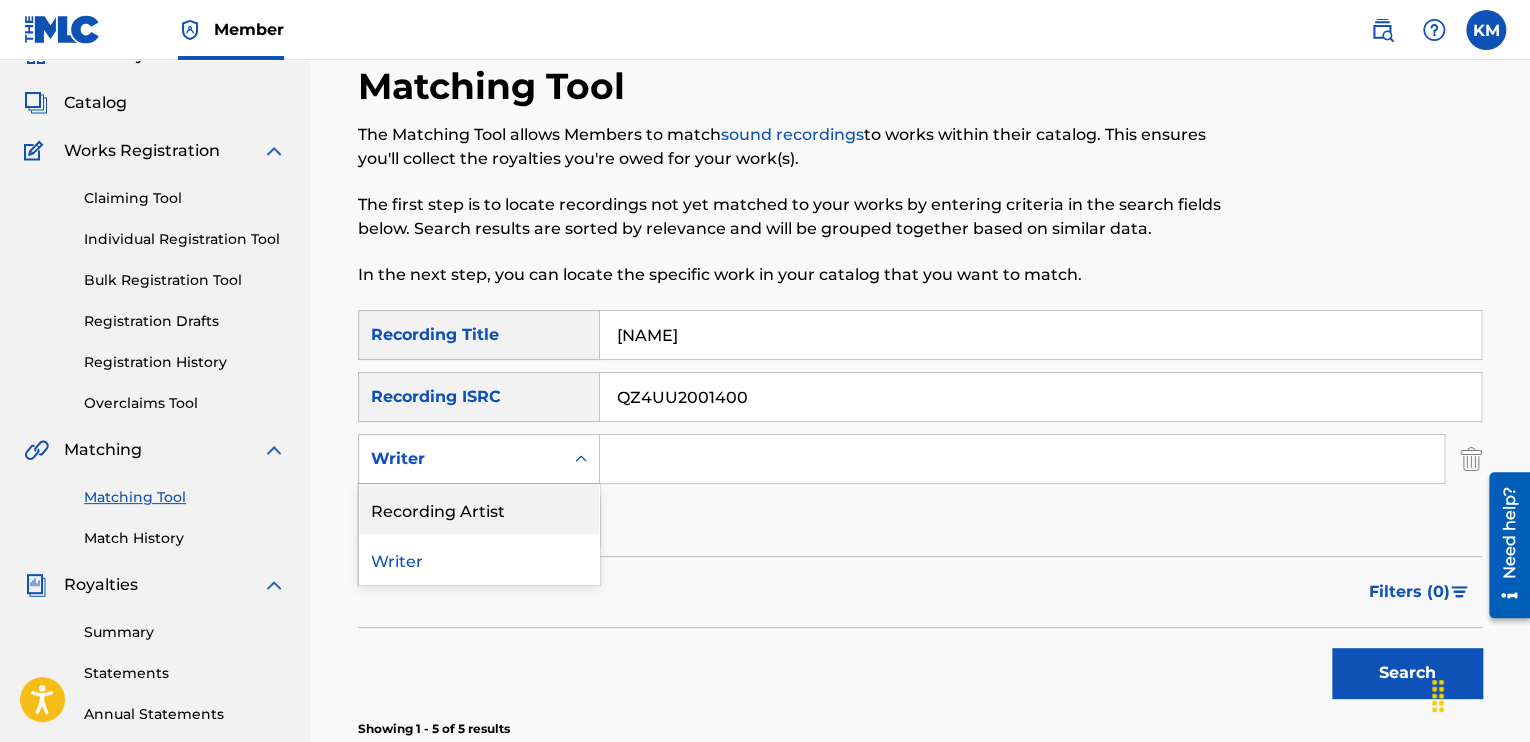 click on "Recording Artist" at bounding box center [479, 509] 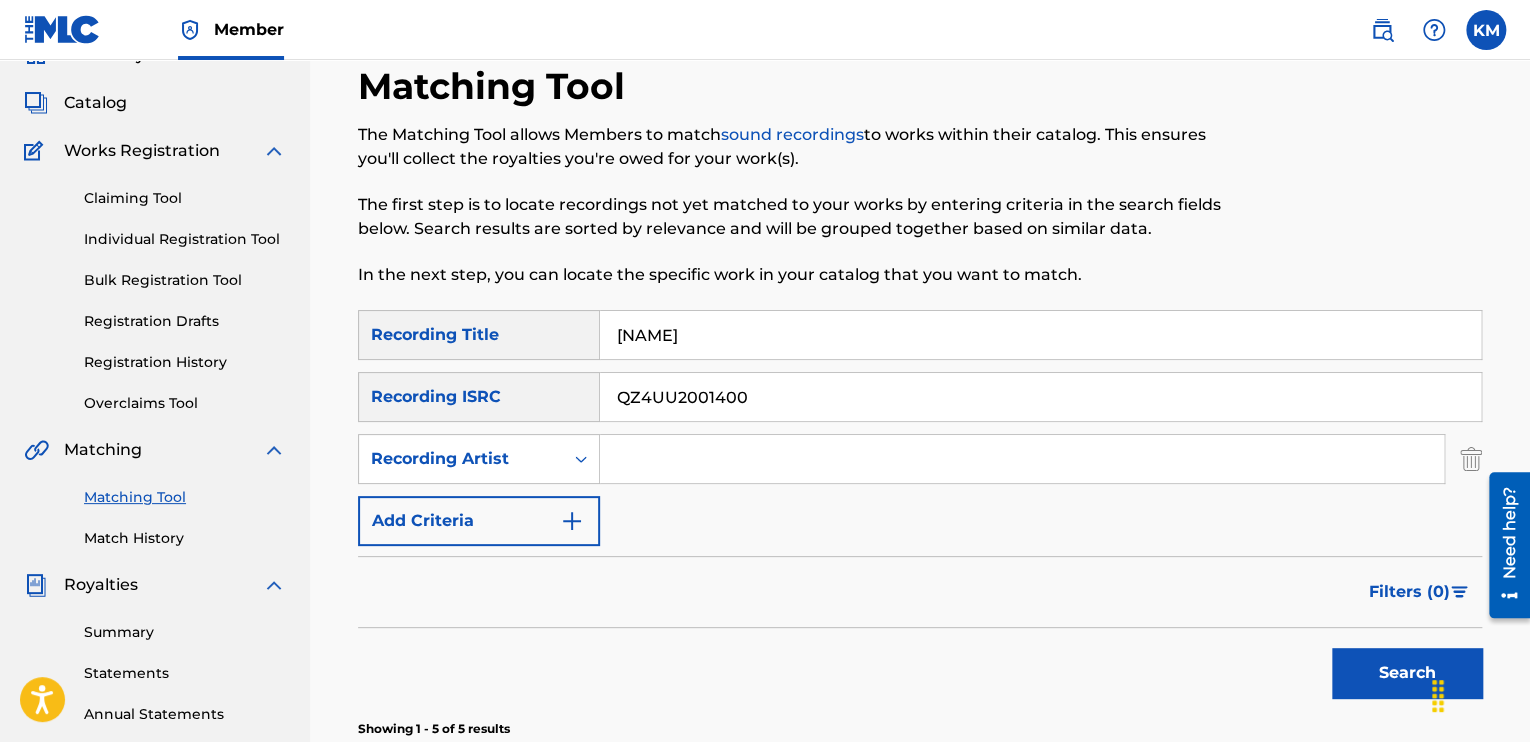 click at bounding box center (1022, 459) 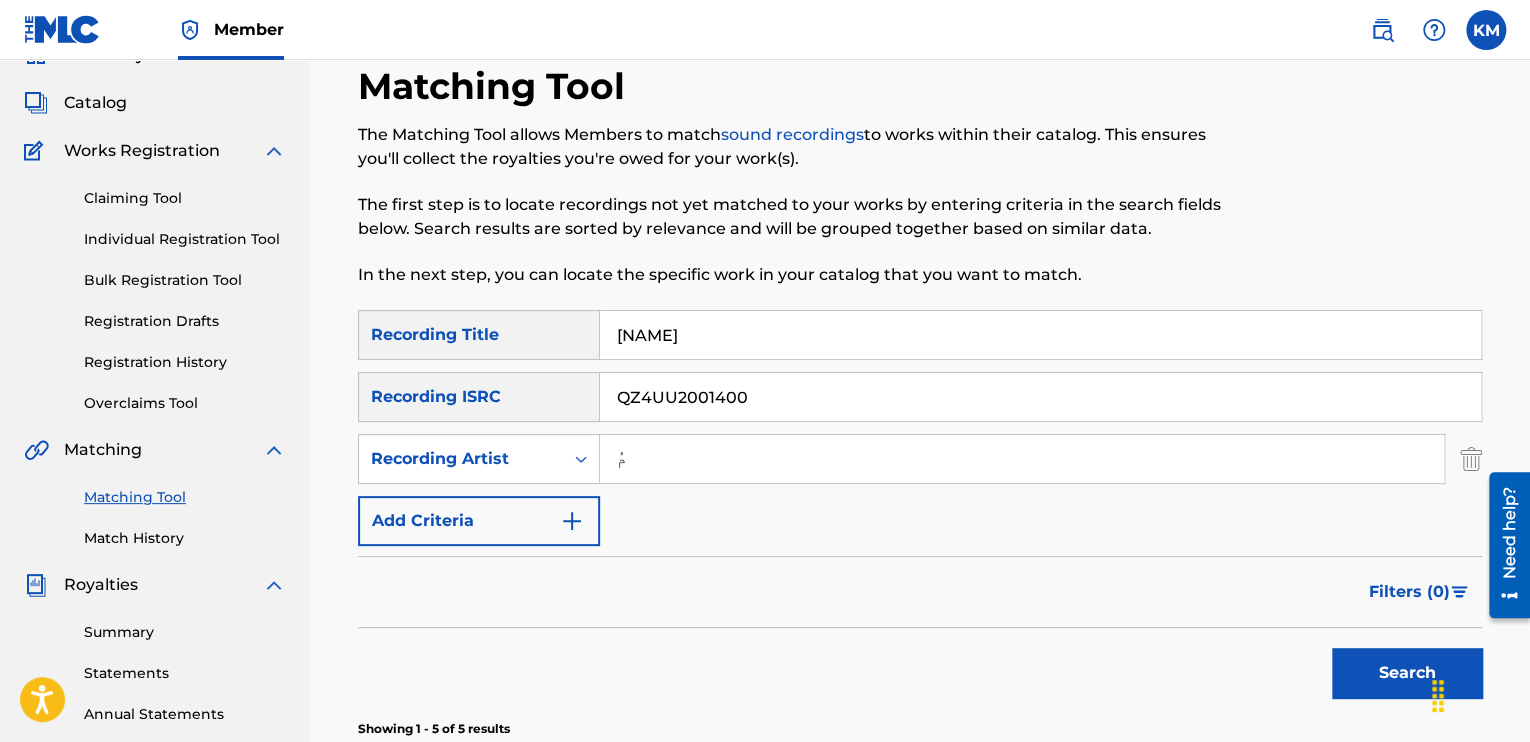 type on "ُ" 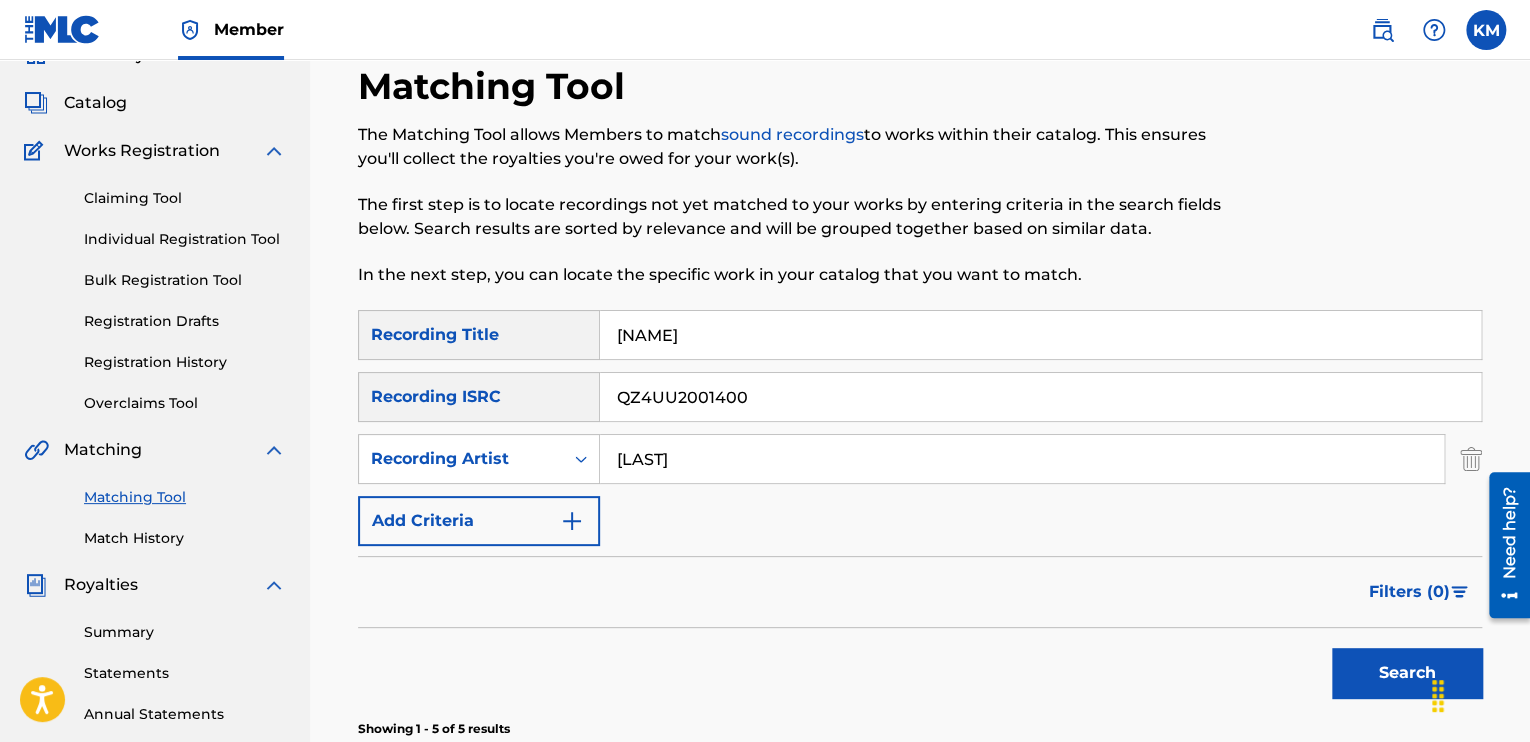 type on "El Waili" 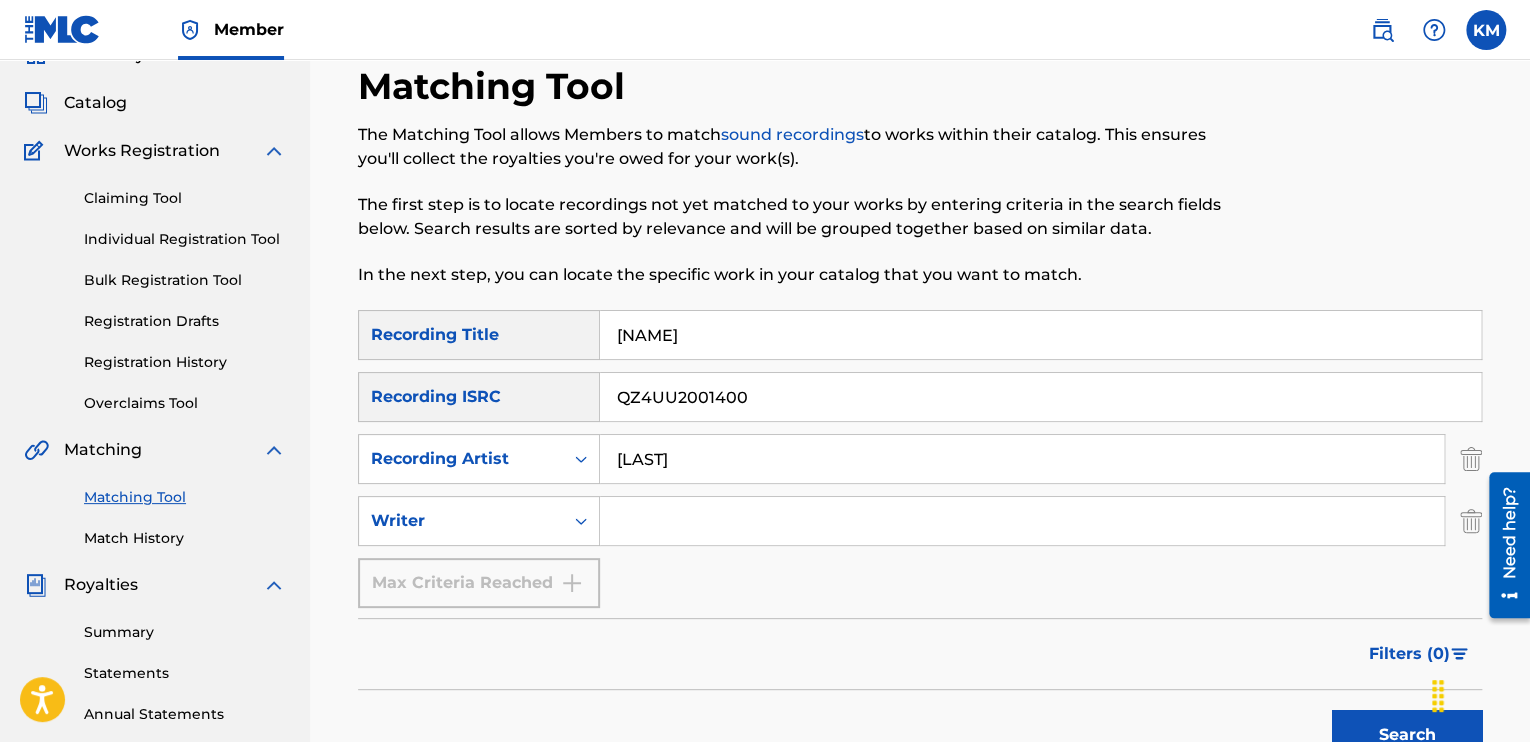 click at bounding box center (1022, 521) 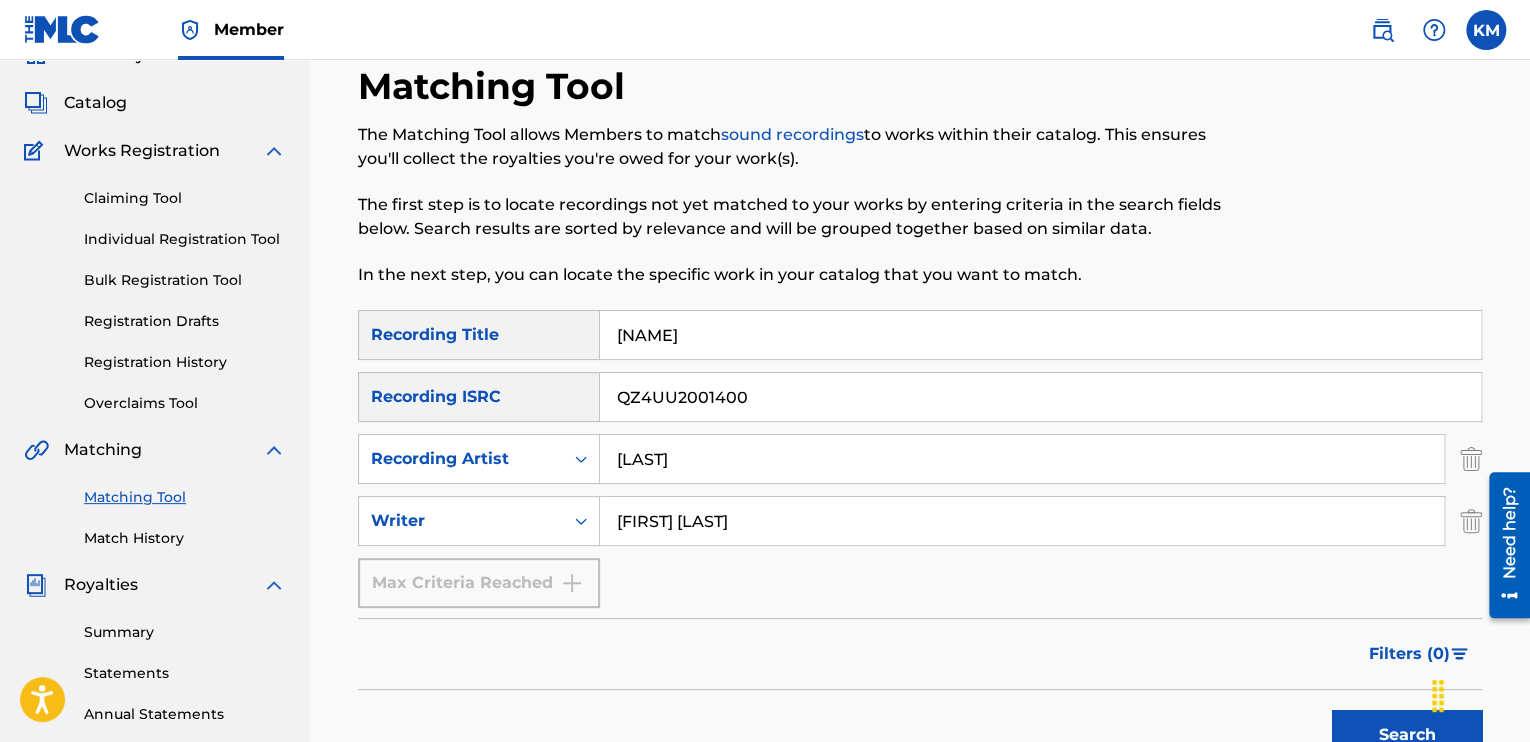 type on "Kareem Gaber" 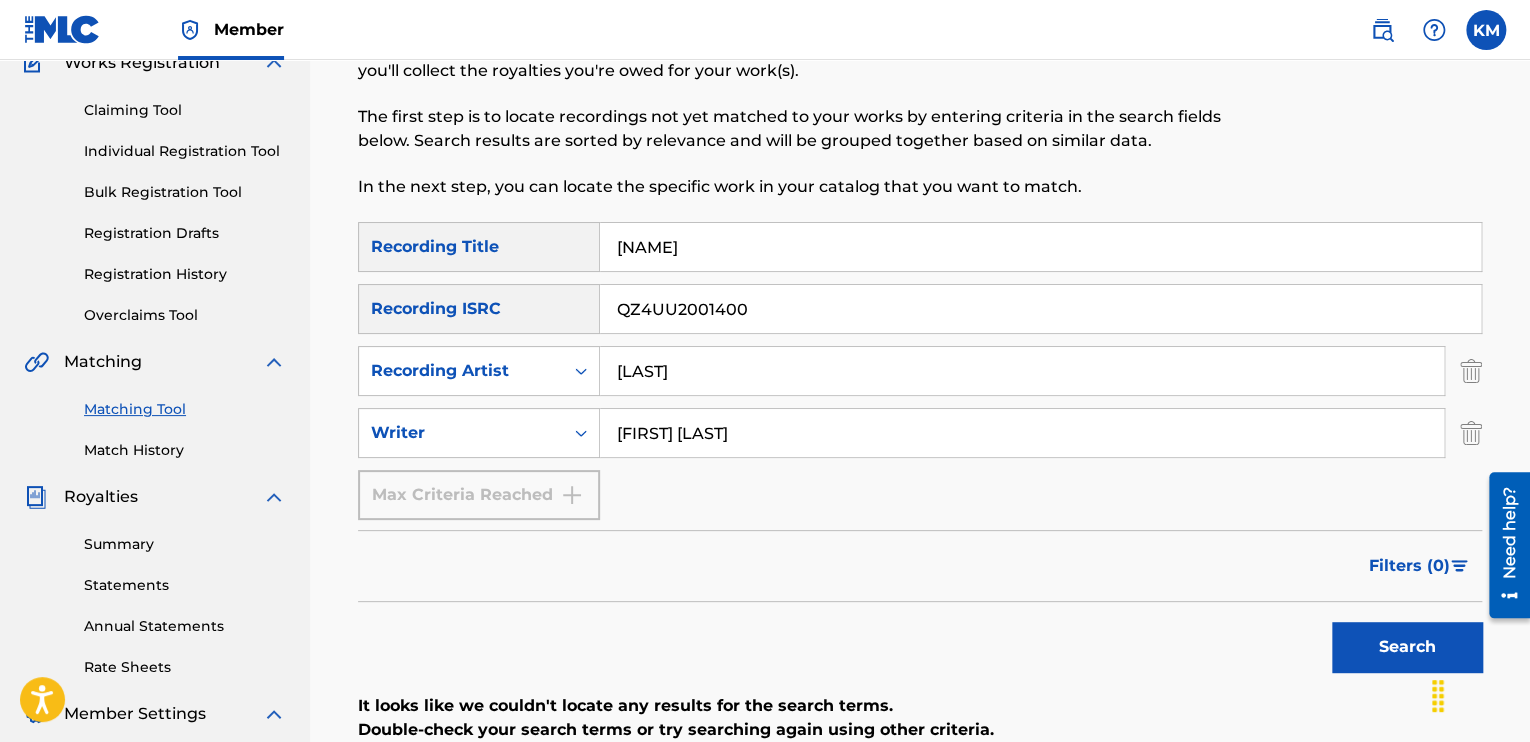 scroll, scrollTop: 184, scrollLeft: 0, axis: vertical 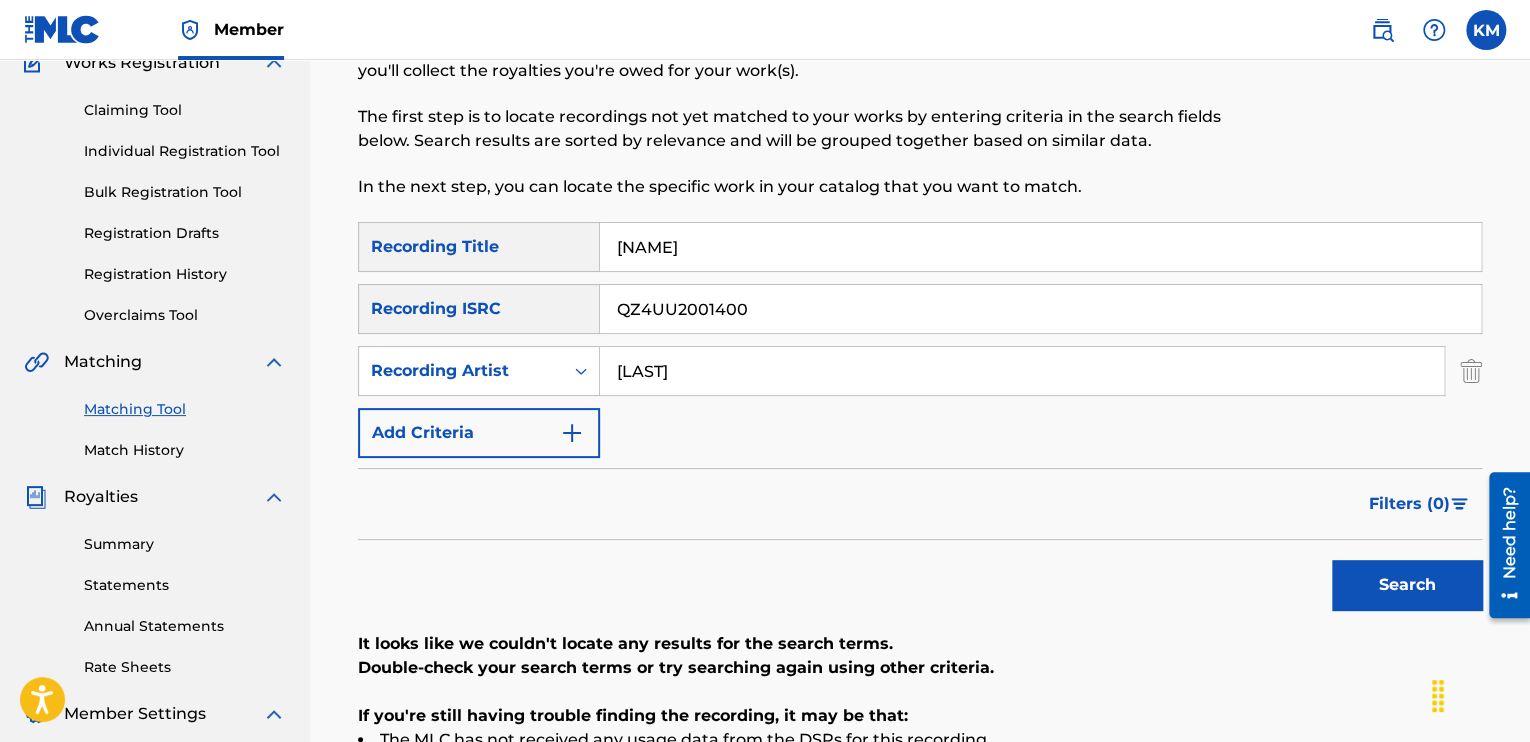 click on "Search" at bounding box center (1407, 585) 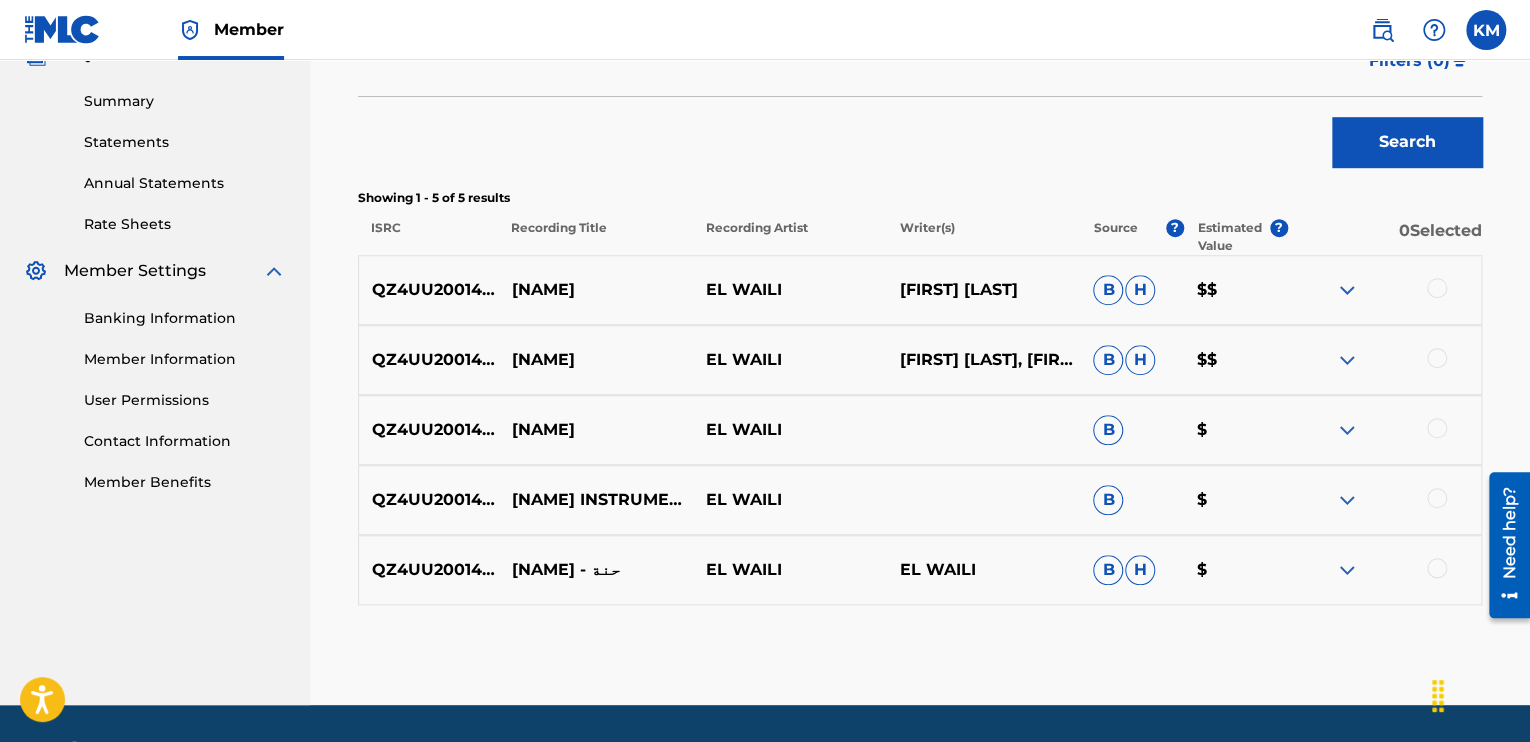 scroll, scrollTop: 626, scrollLeft: 0, axis: vertical 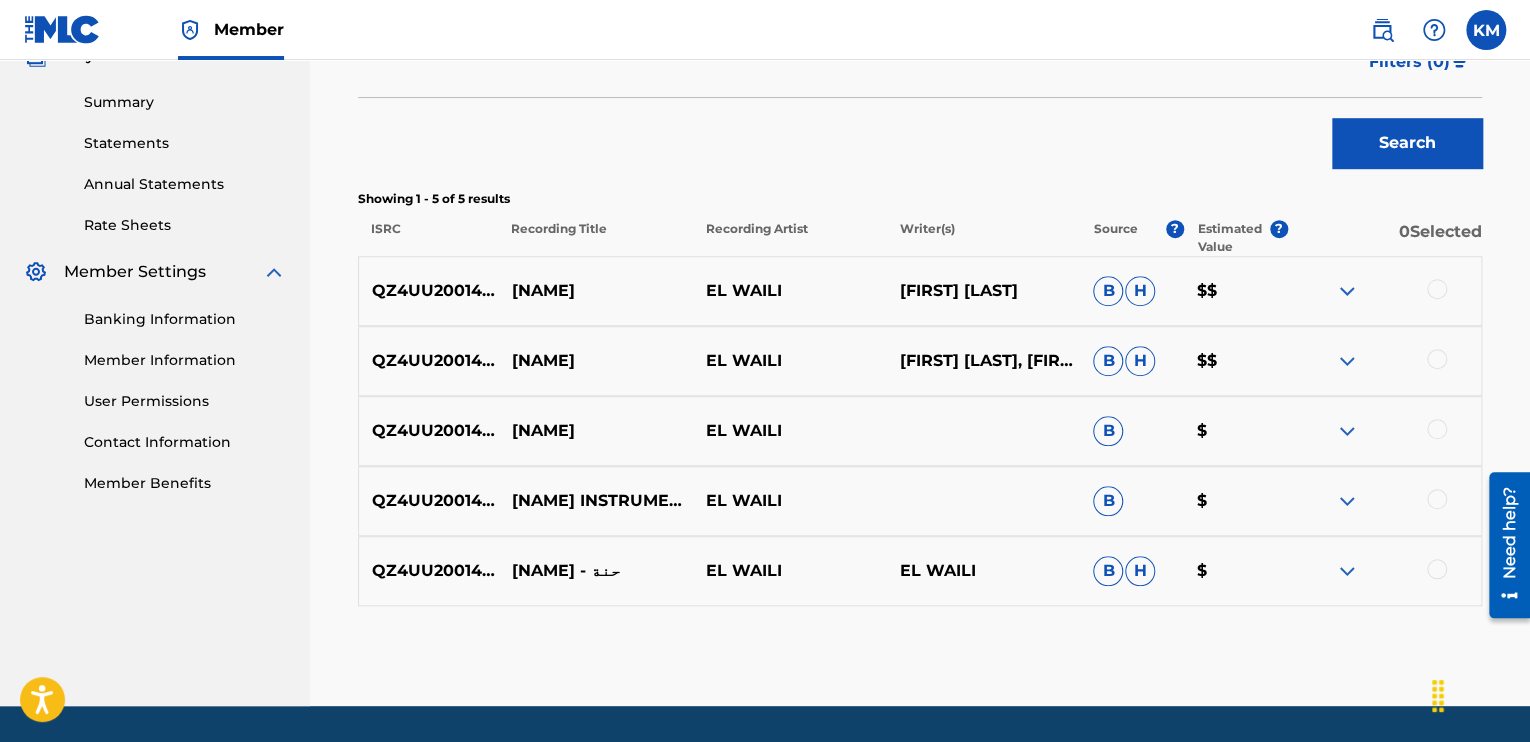 click at bounding box center (1384, 291) 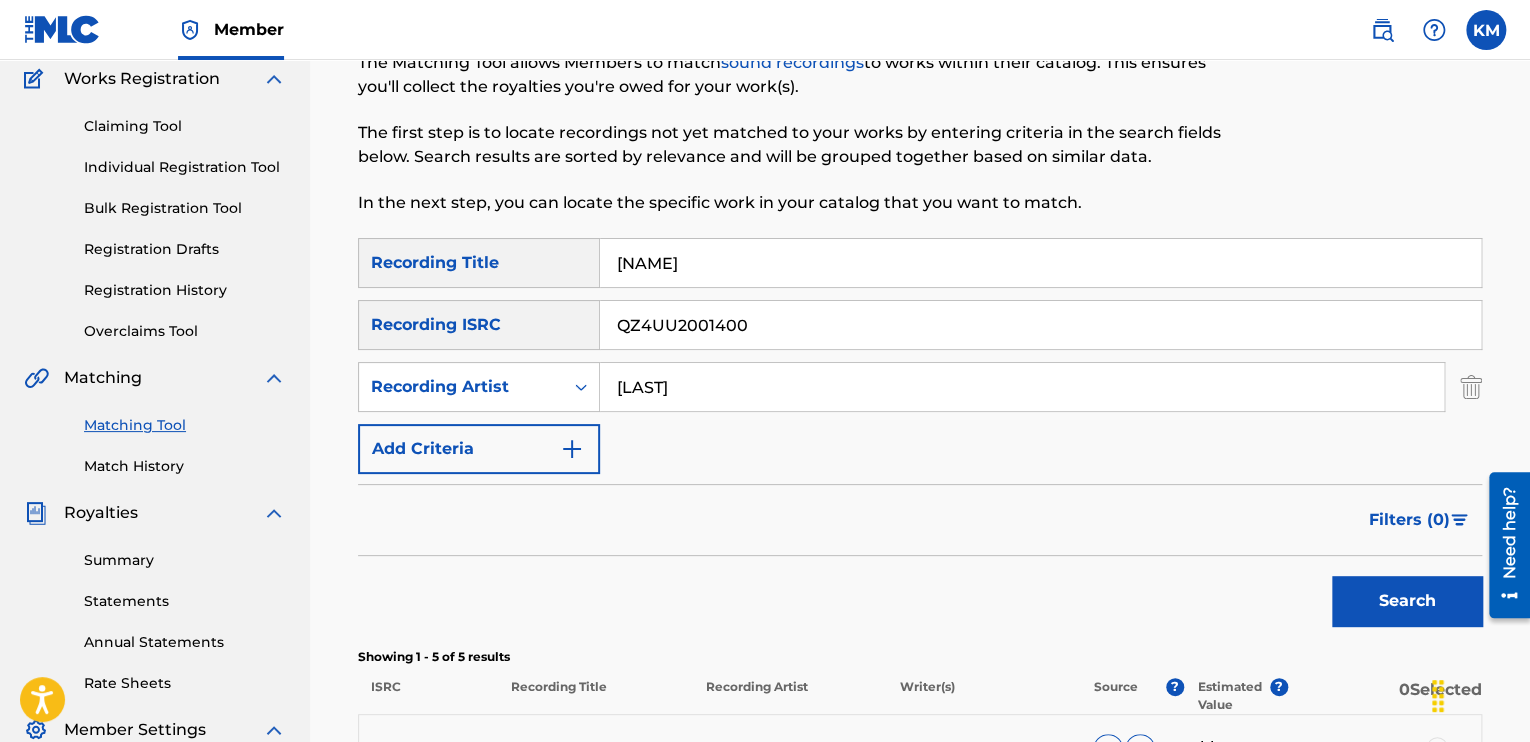scroll, scrollTop: 0, scrollLeft: 0, axis: both 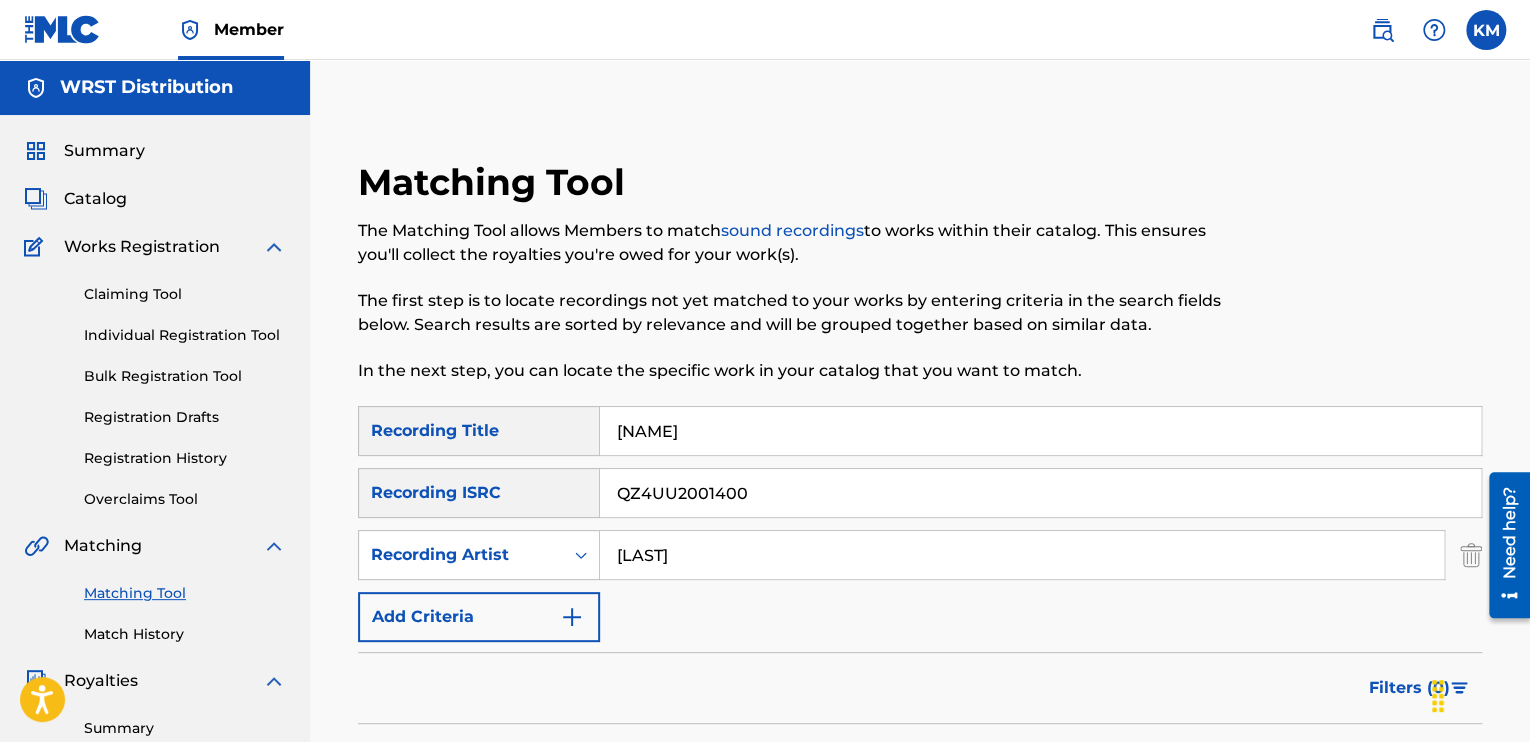 click on "Registration History" at bounding box center (185, 458) 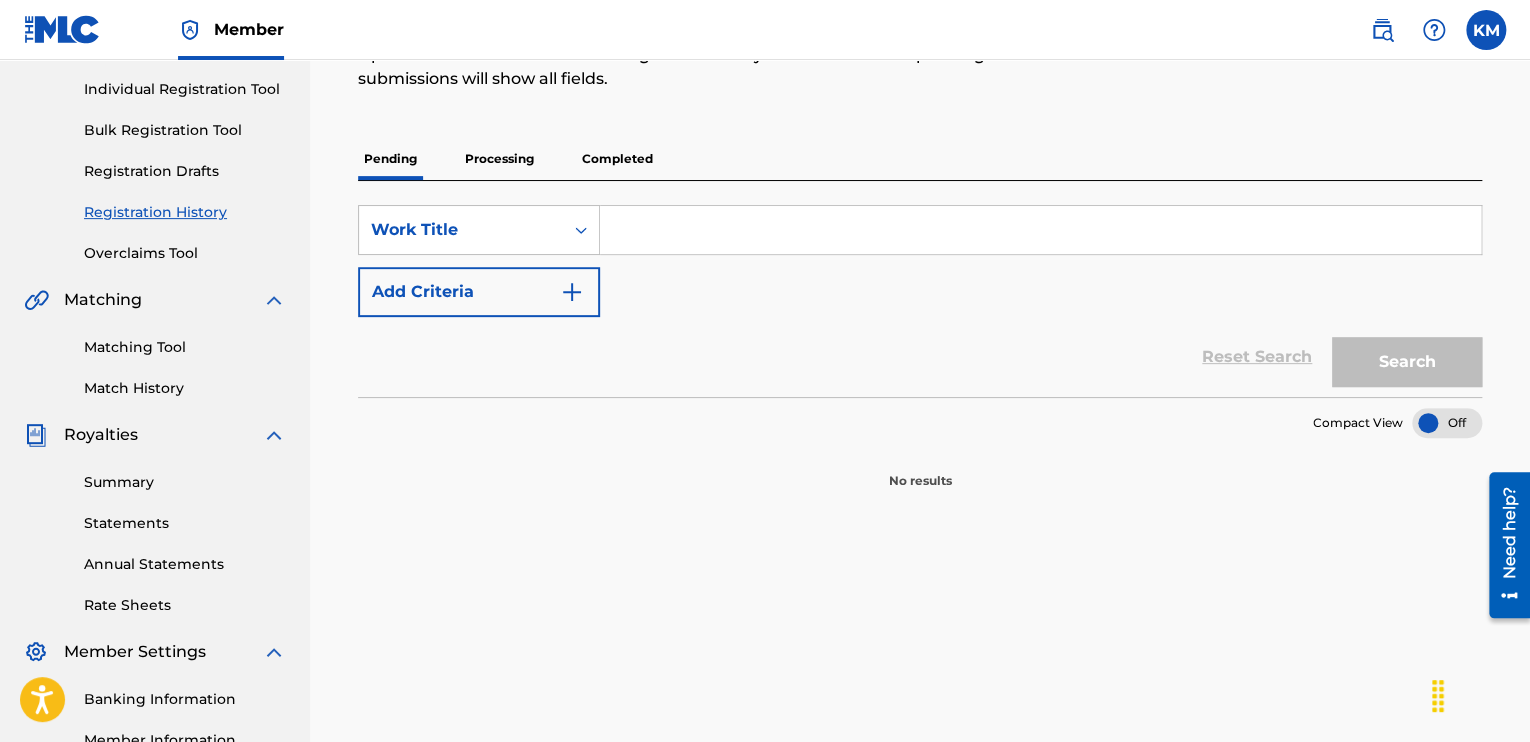 scroll, scrollTop: 248, scrollLeft: 0, axis: vertical 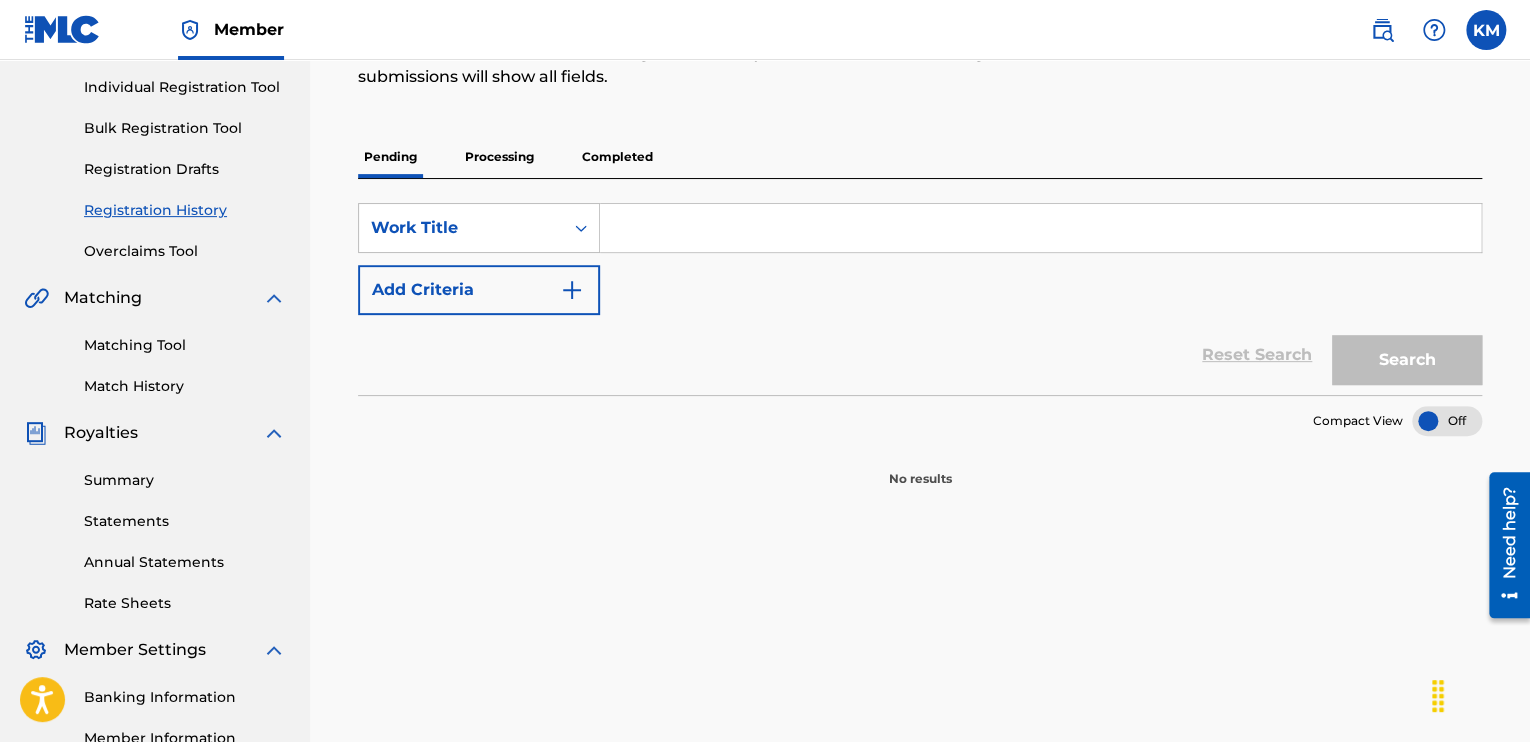 click on "Completed" at bounding box center [617, 157] 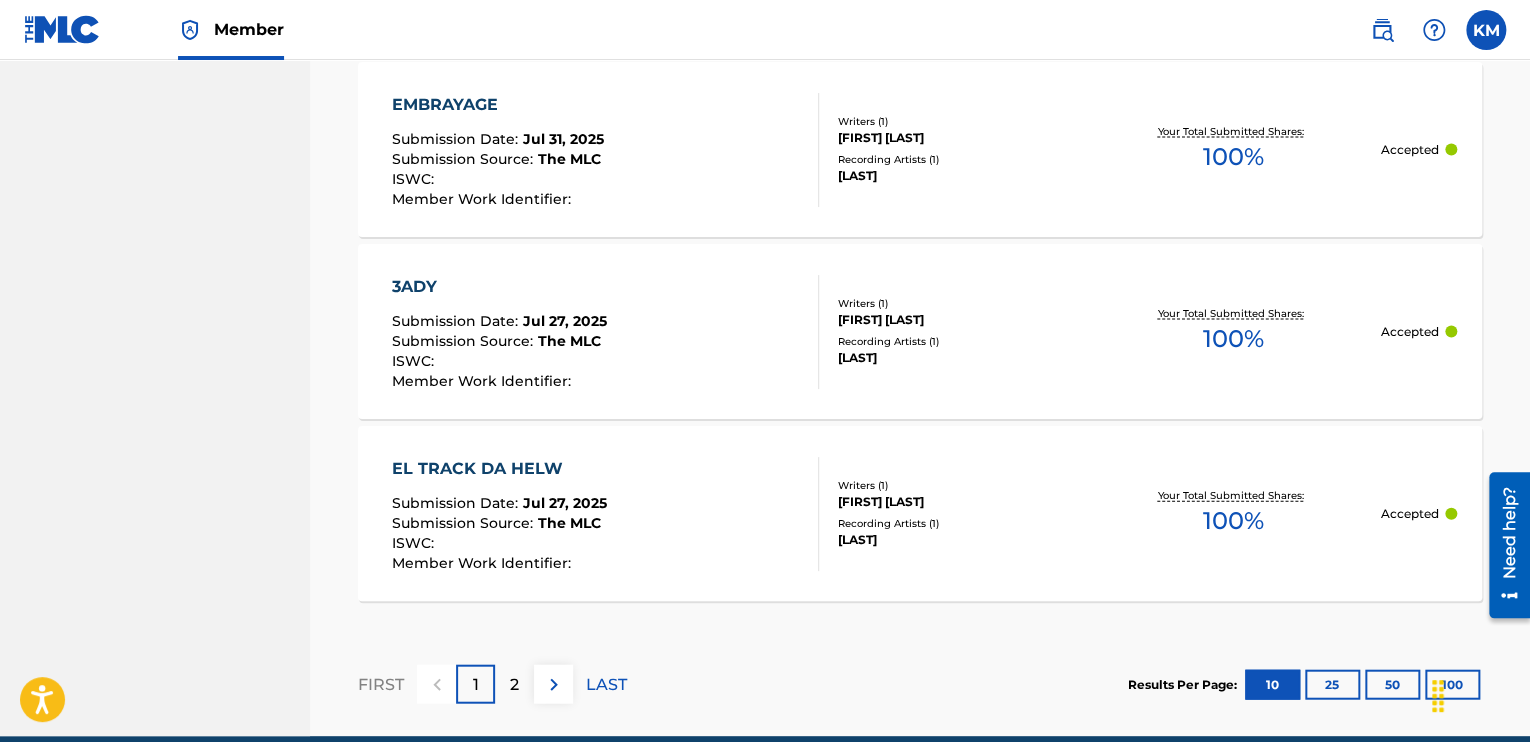 scroll, scrollTop: 2077, scrollLeft: 0, axis: vertical 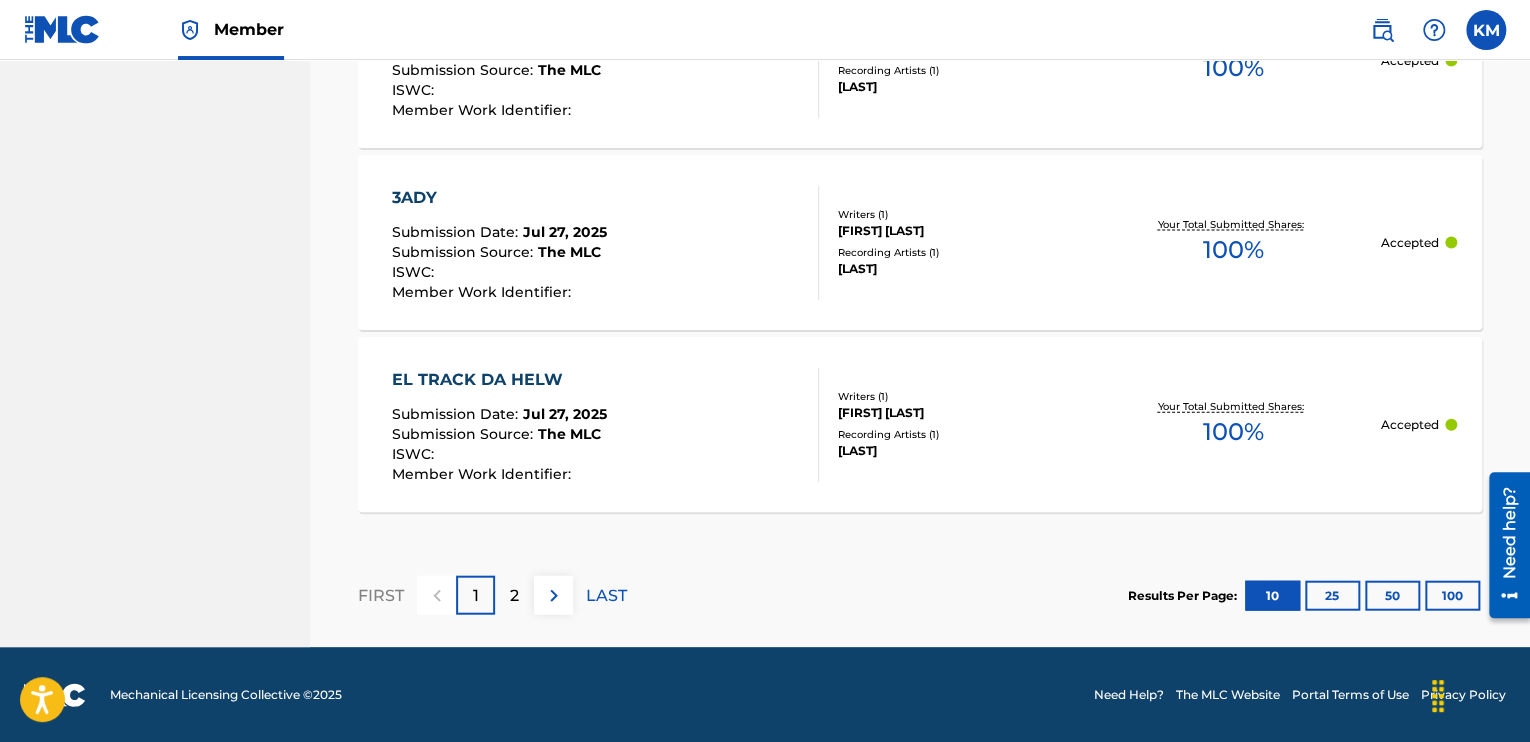click on "50" at bounding box center [1392, 596] 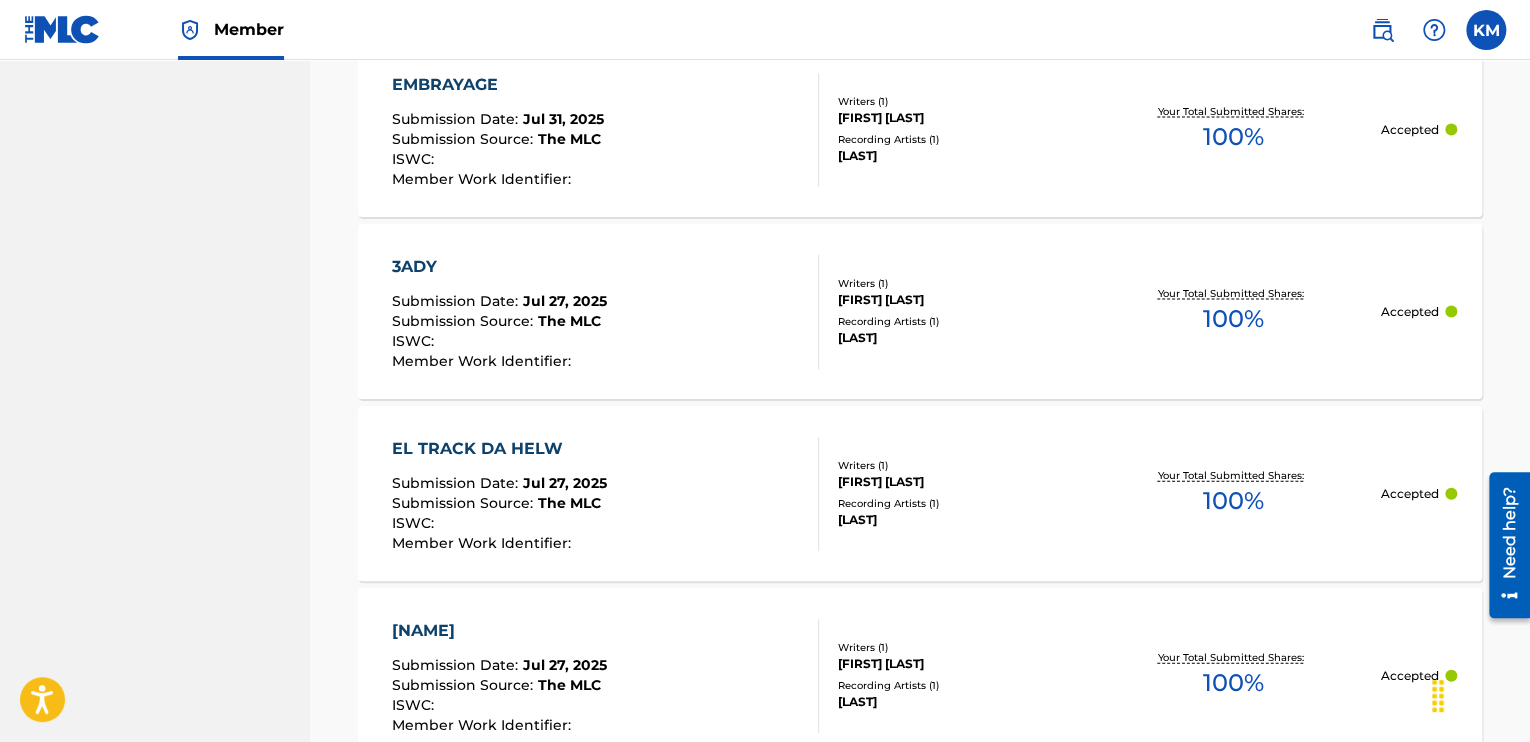 scroll, scrollTop: 2116, scrollLeft: 0, axis: vertical 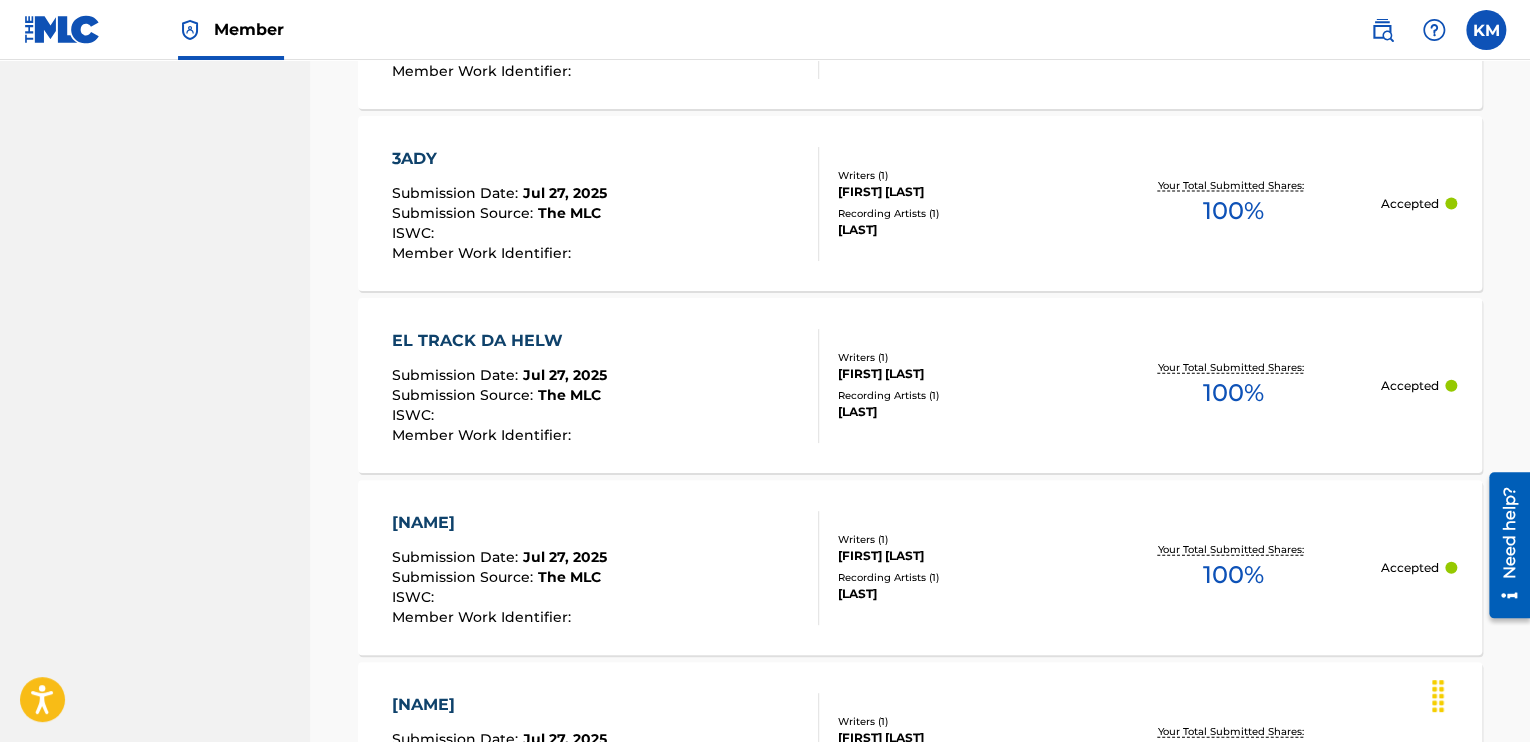click on "HENNA Submission Date : Jul 27, 2025 Submission Source : The MLC ISWC : Member Work Identifier : Writers ( 1 ) KAREEM GABER Recording Artists ( 1 ) El Waili Your Total Submitted Shares: 100 %   Accepted" at bounding box center (920, 567) 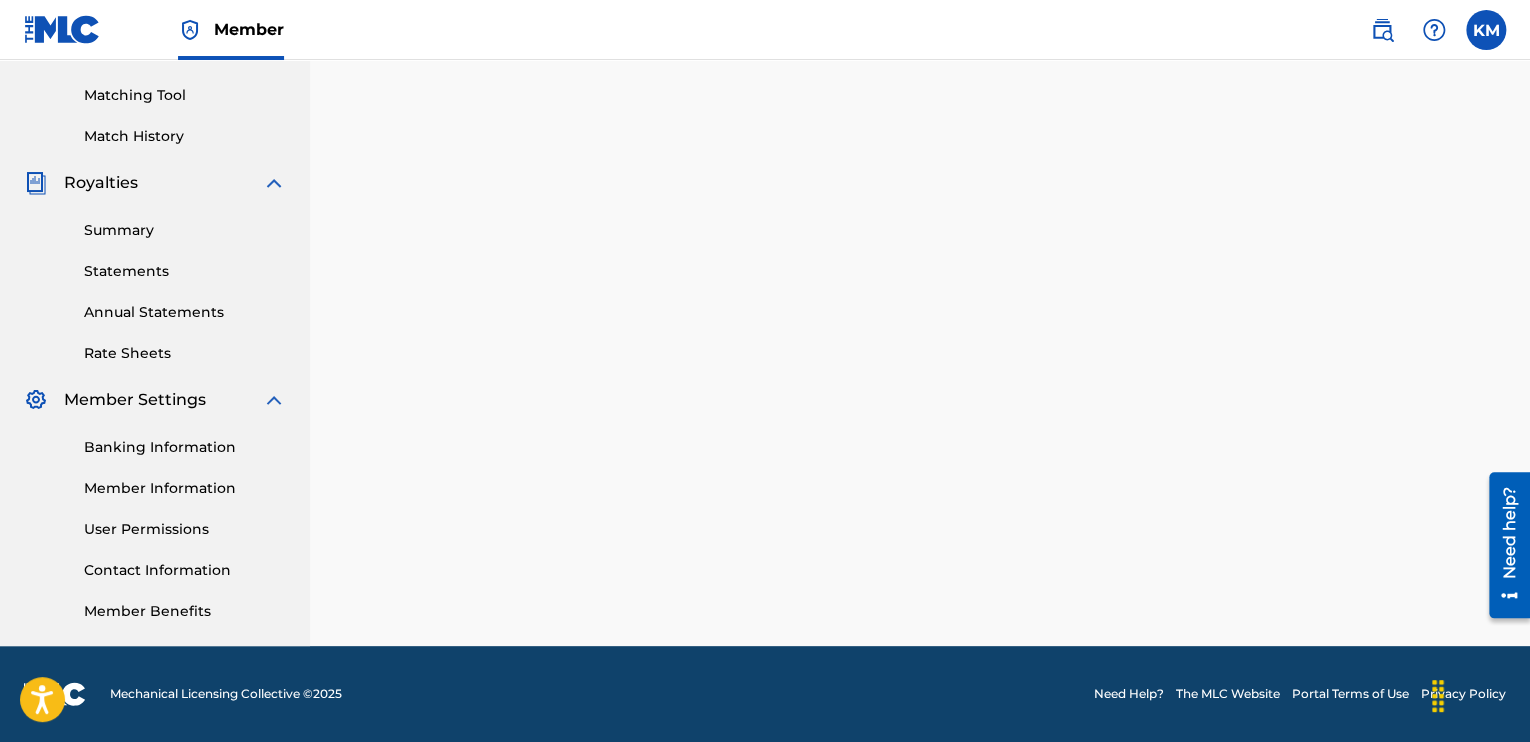 scroll, scrollTop: 0, scrollLeft: 0, axis: both 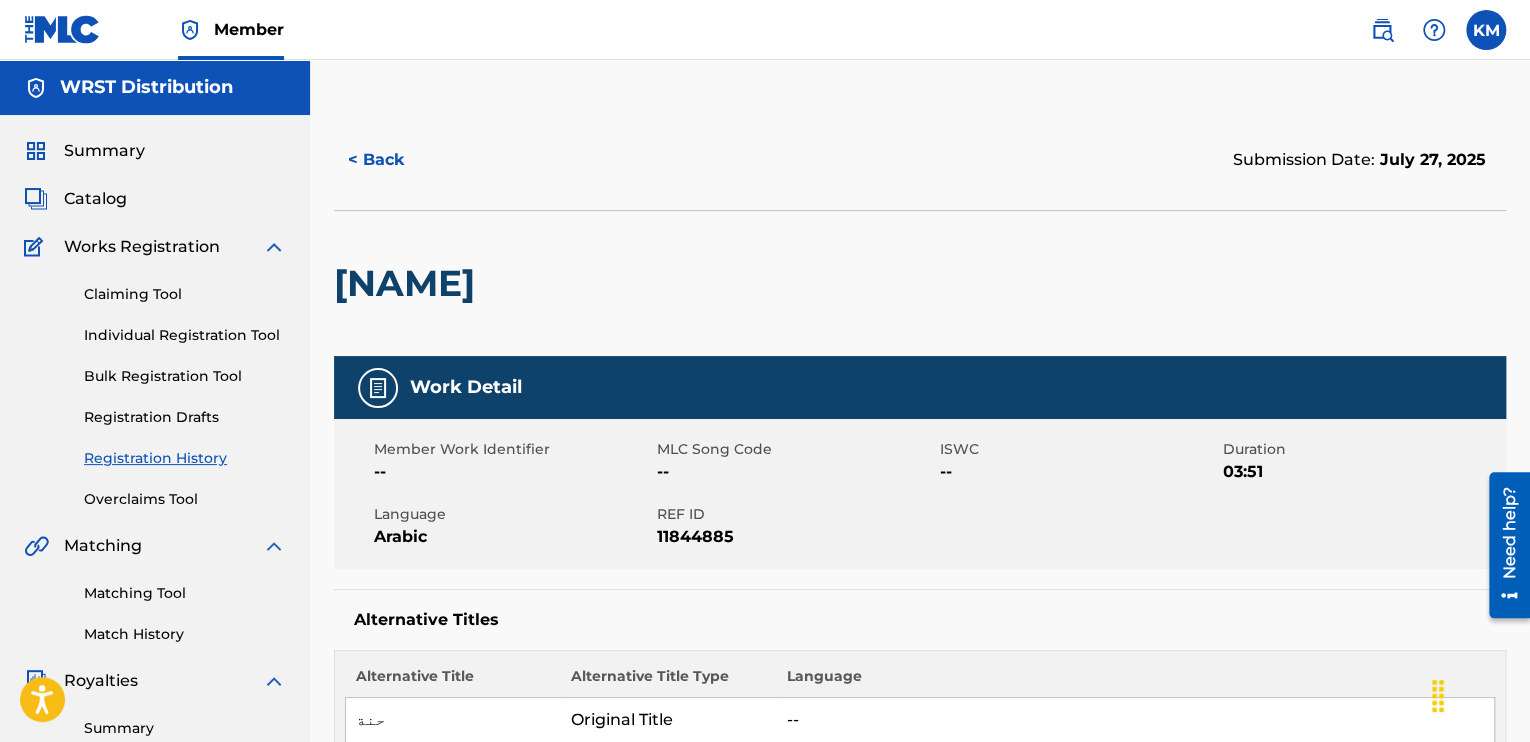click on "REF ID" at bounding box center [796, 514] 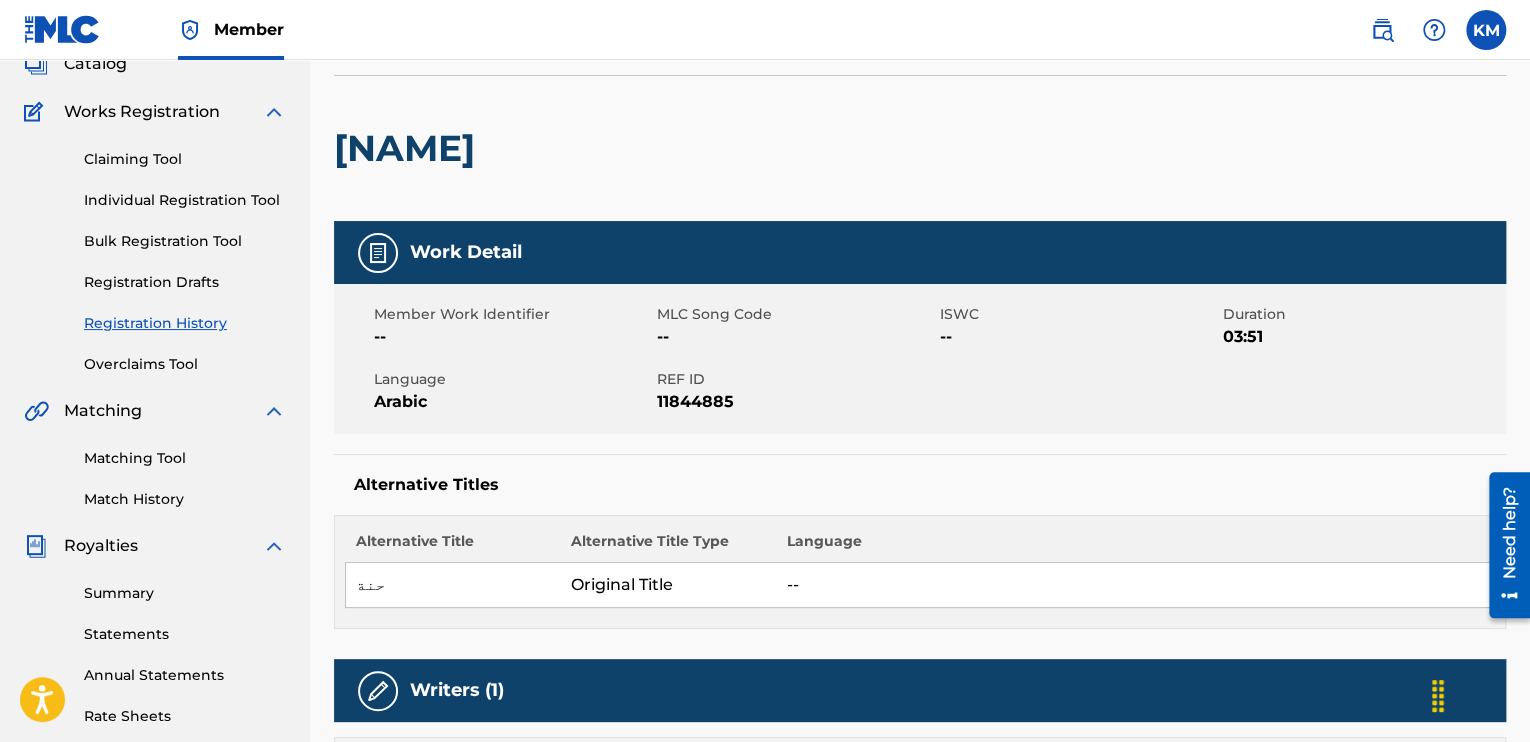 scroll, scrollTop: 0, scrollLeft: 0, axis: both 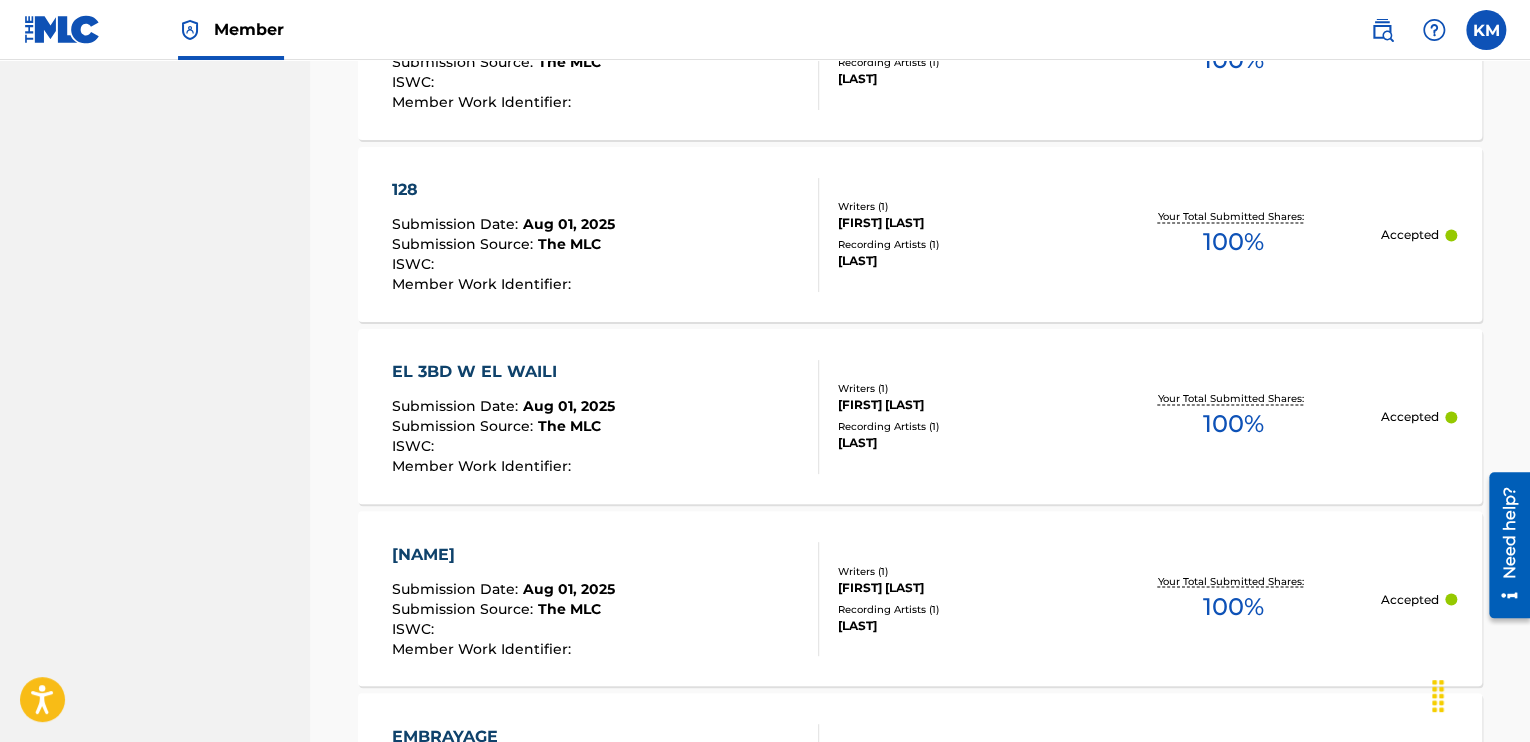 click on "EL 3BD W EL WAILI Submission Date : Aug 01, 2025 Submission Source : The MLC ISWC : Member Work Identifier :" at bounding box center (605, 417) 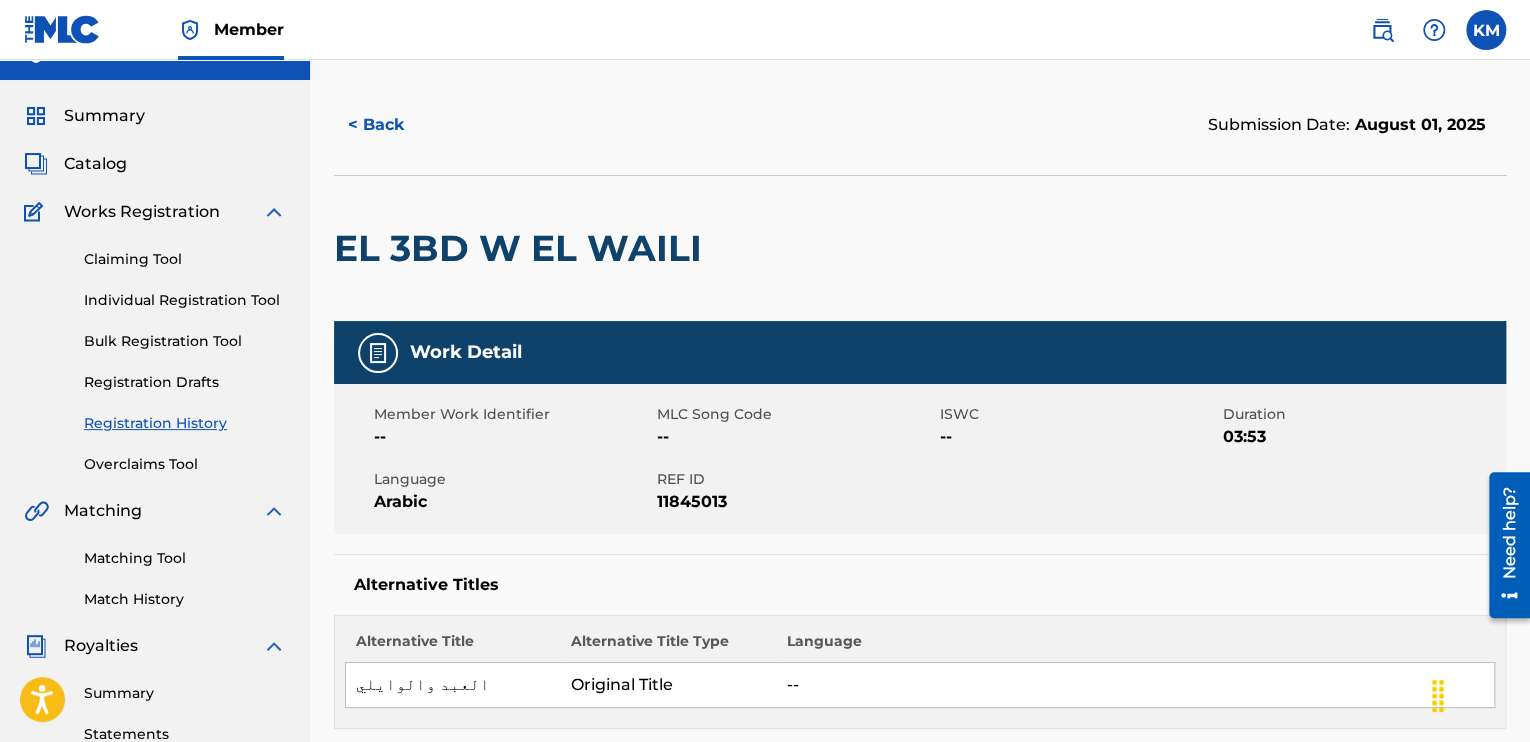 scroll, scrollTop: 0, scrollLeft: 0, axis: both 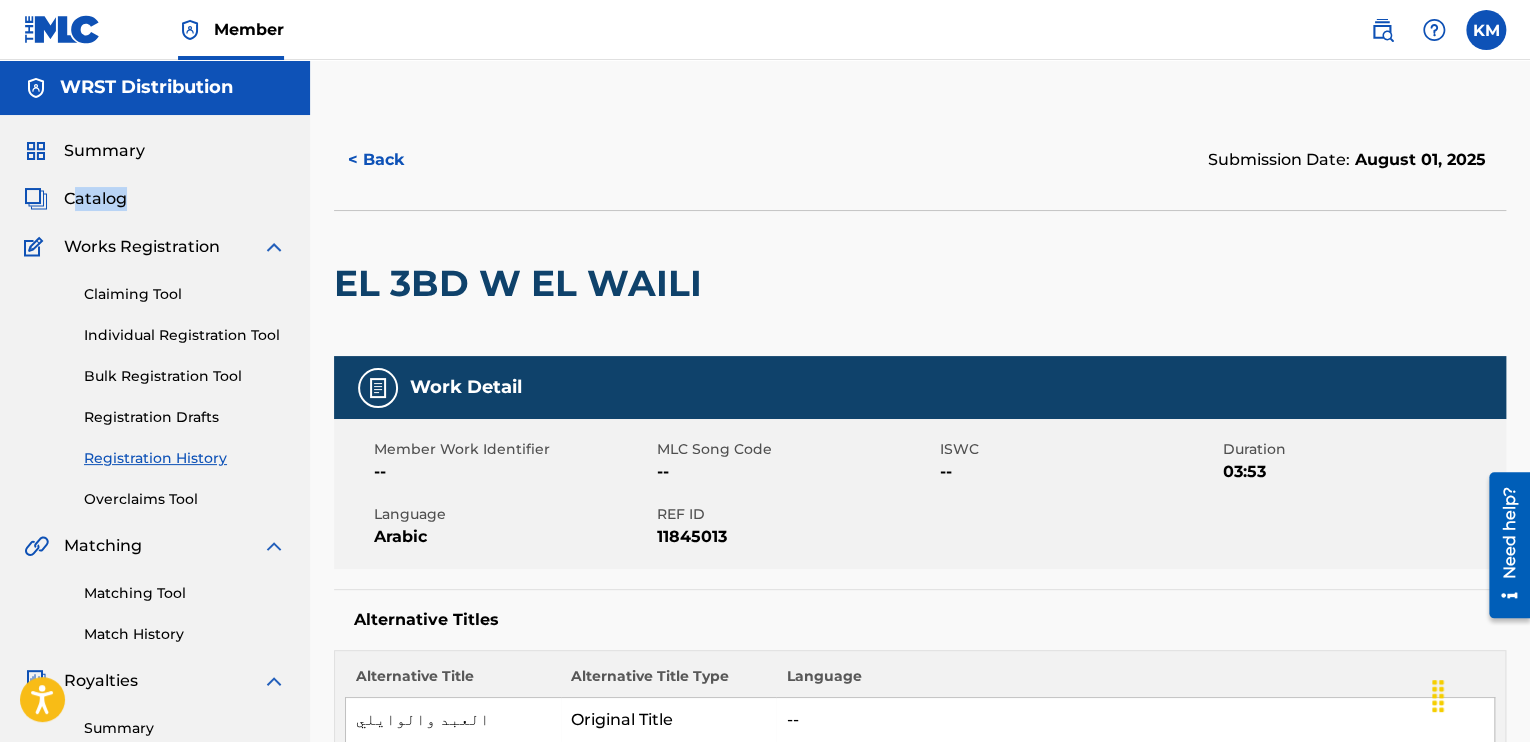 drag, startPoint x: 152, startPoint y: 189, endPoint x: 69, endPoint y: 197, distance: 83.38465 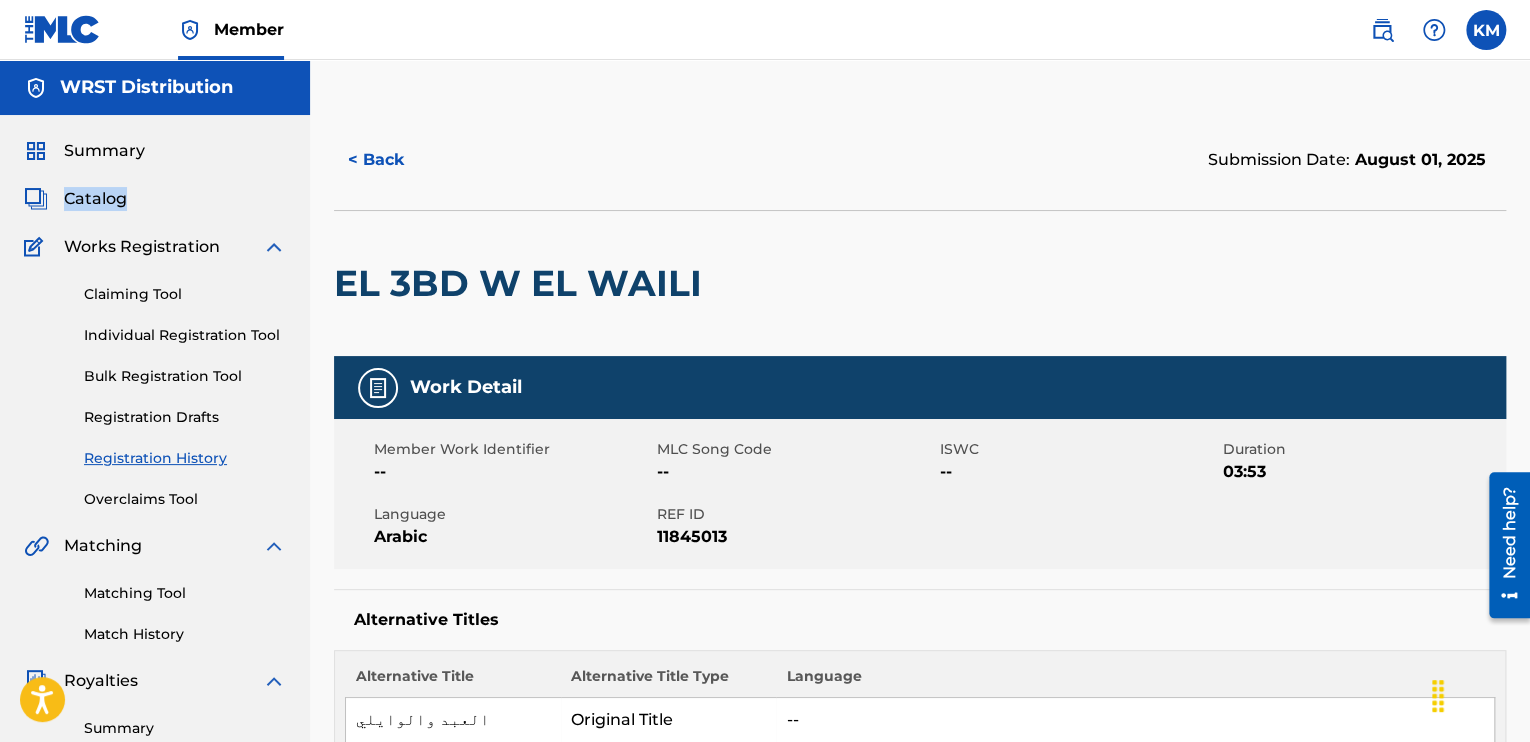 drag, startPoint x: 69, startPoint y: 197, endPoint x: 82, endPoint y: 206, distance: 15.811388 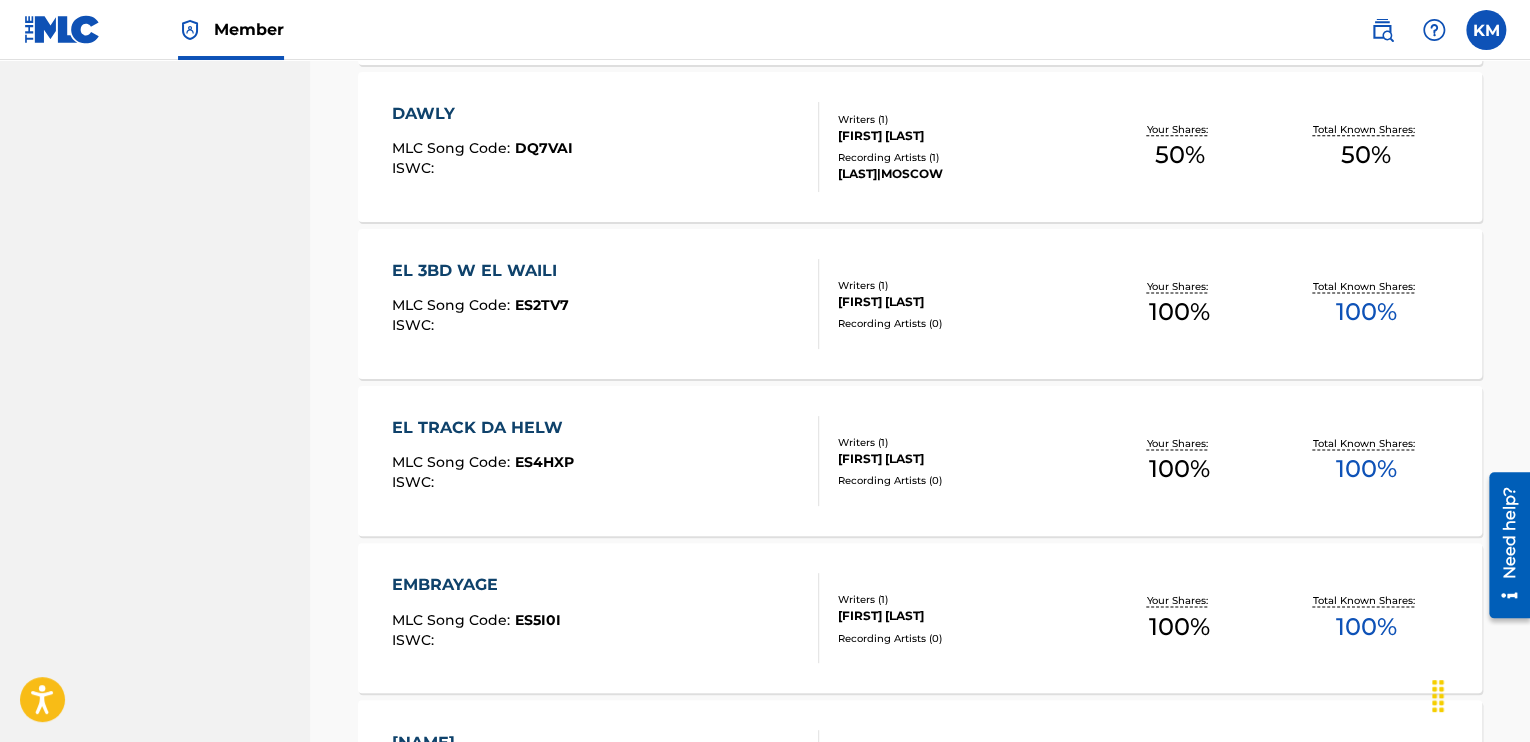 scroll, scrollTop: 1288, scrollLeft: 0, axis: vertical 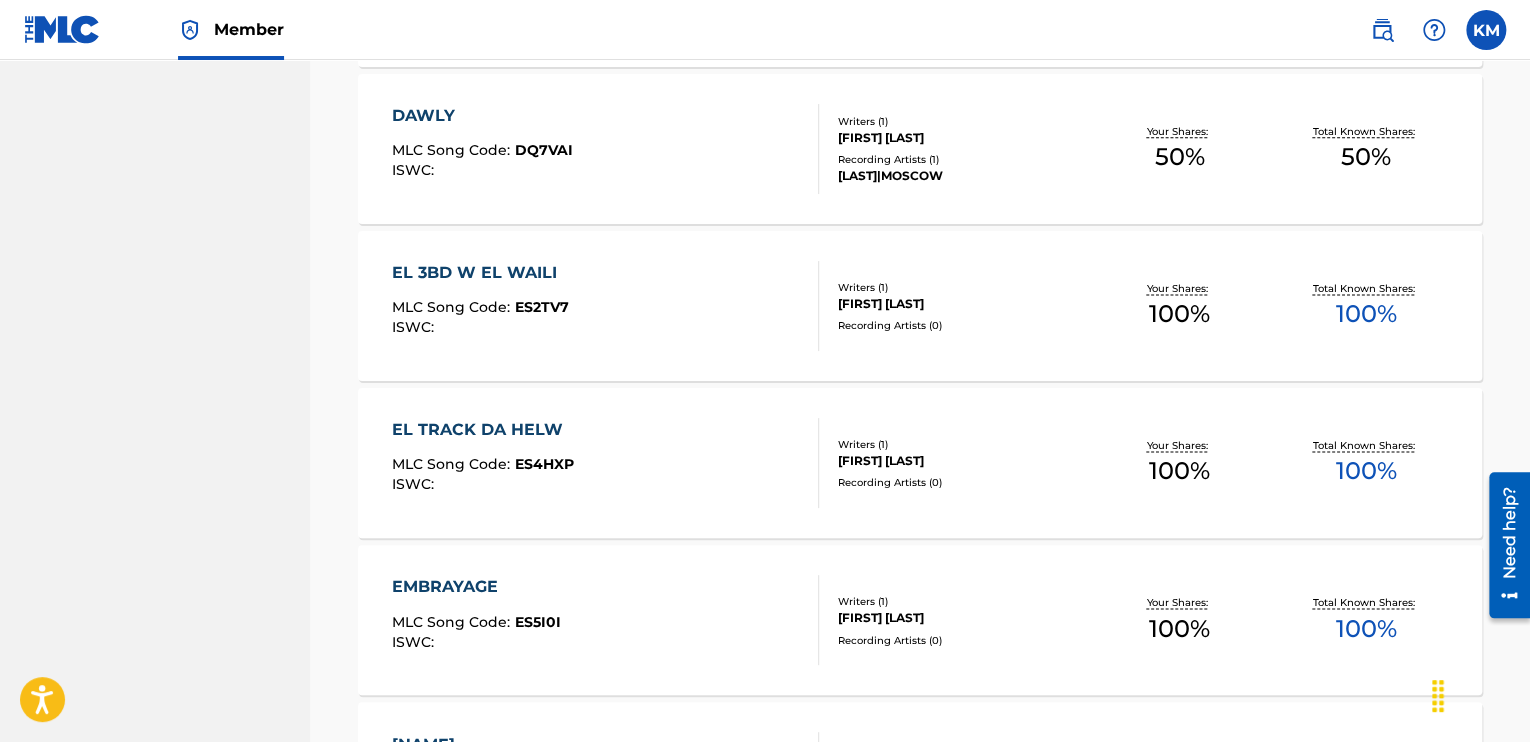 click on "EL 3BD W EL WAILI MLC Song Code : ES2TV7 ISWC :" at bounding box center (605, 306) 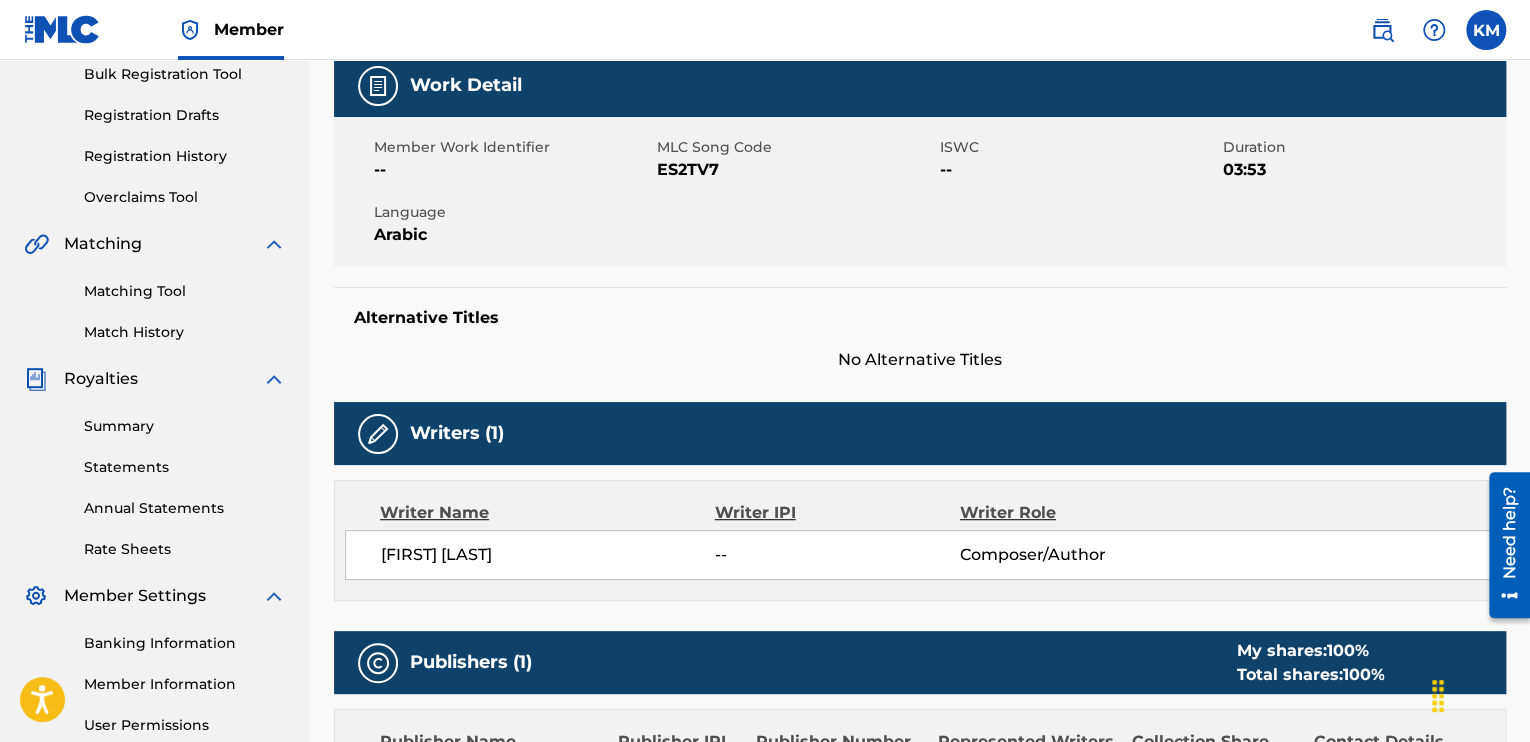 scroll, scrollTop: 0, scrollLeft: 0, axis: both 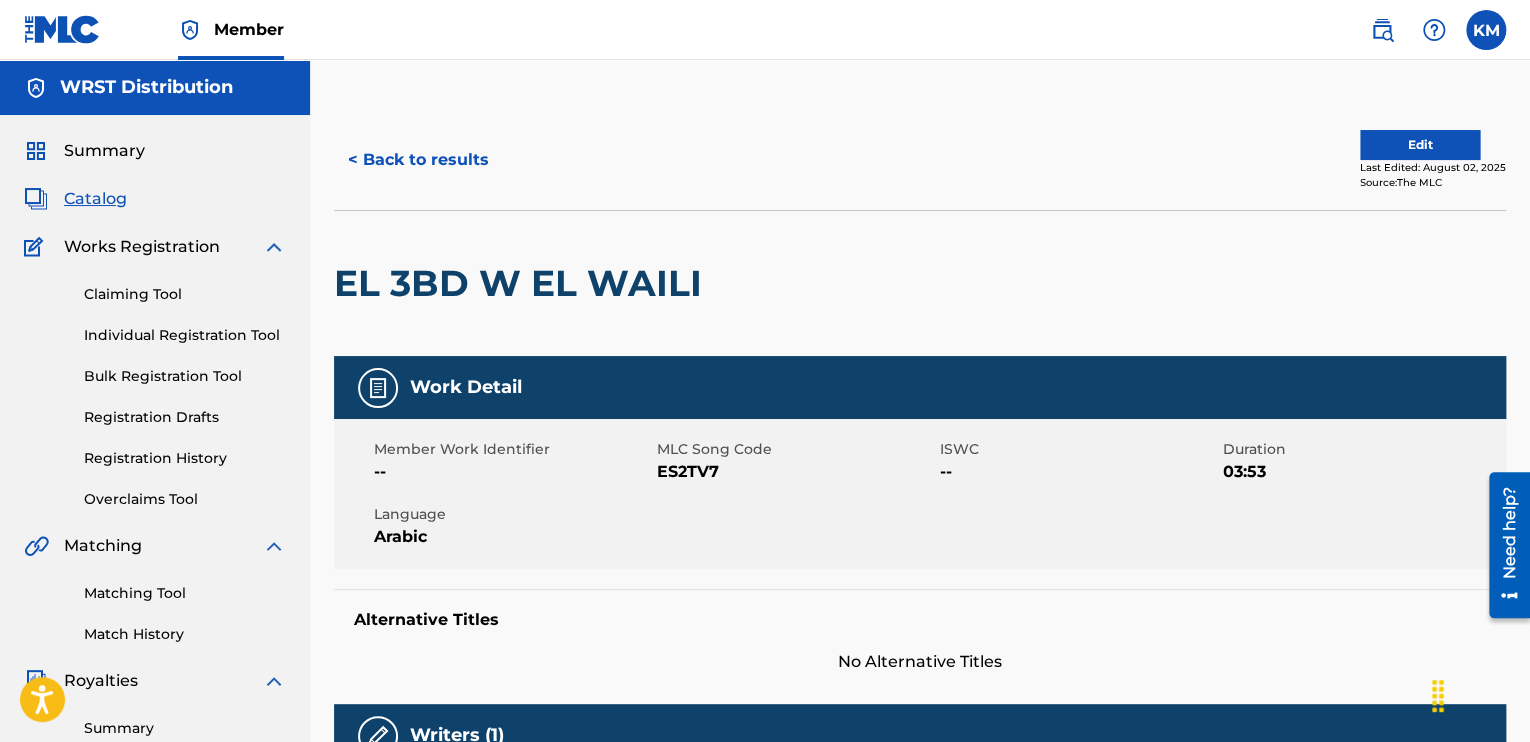 click on "EL 3BD W EL WAILI" at bounding box center (523, 283) 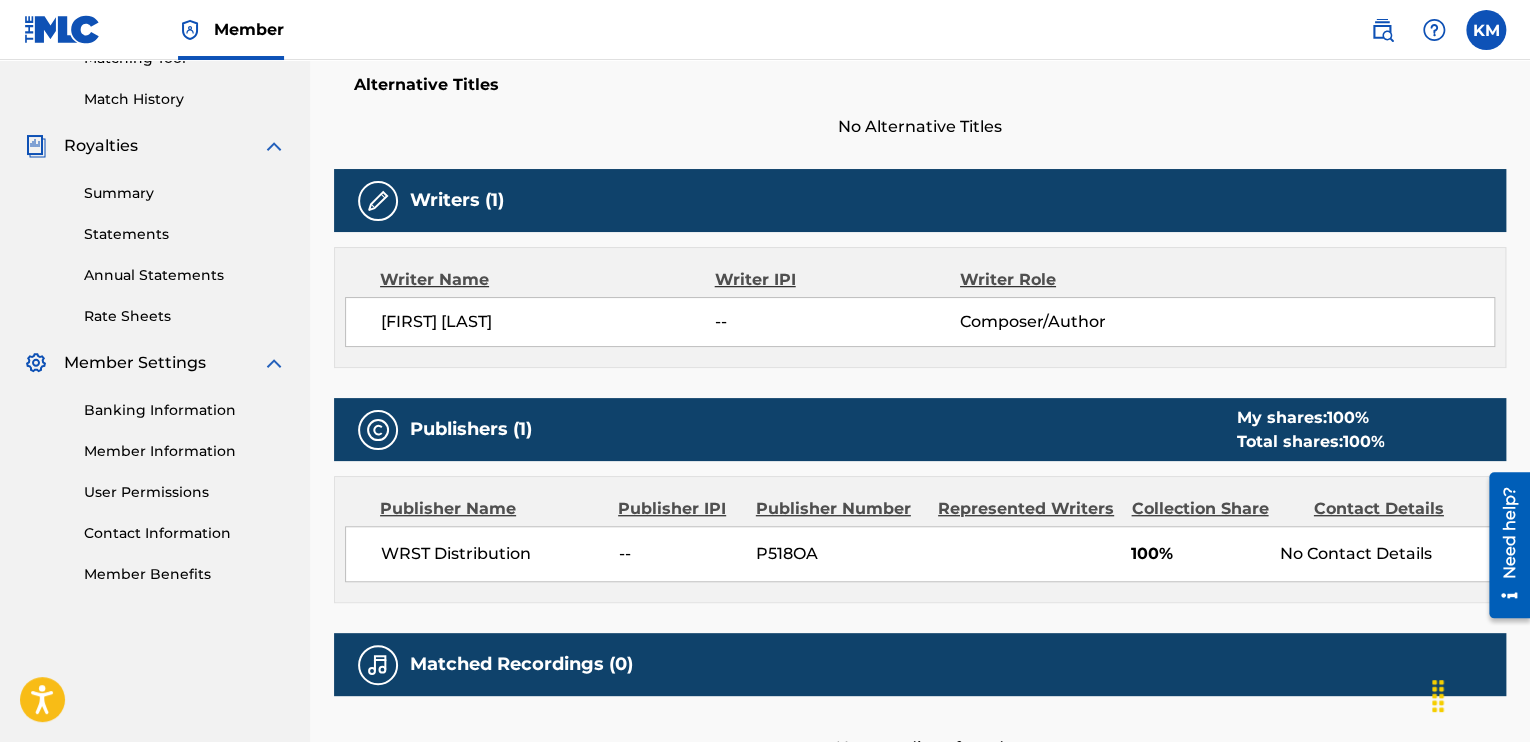 scroll, scrollTop: 536, scrollLeft: 0, axis: vertical 